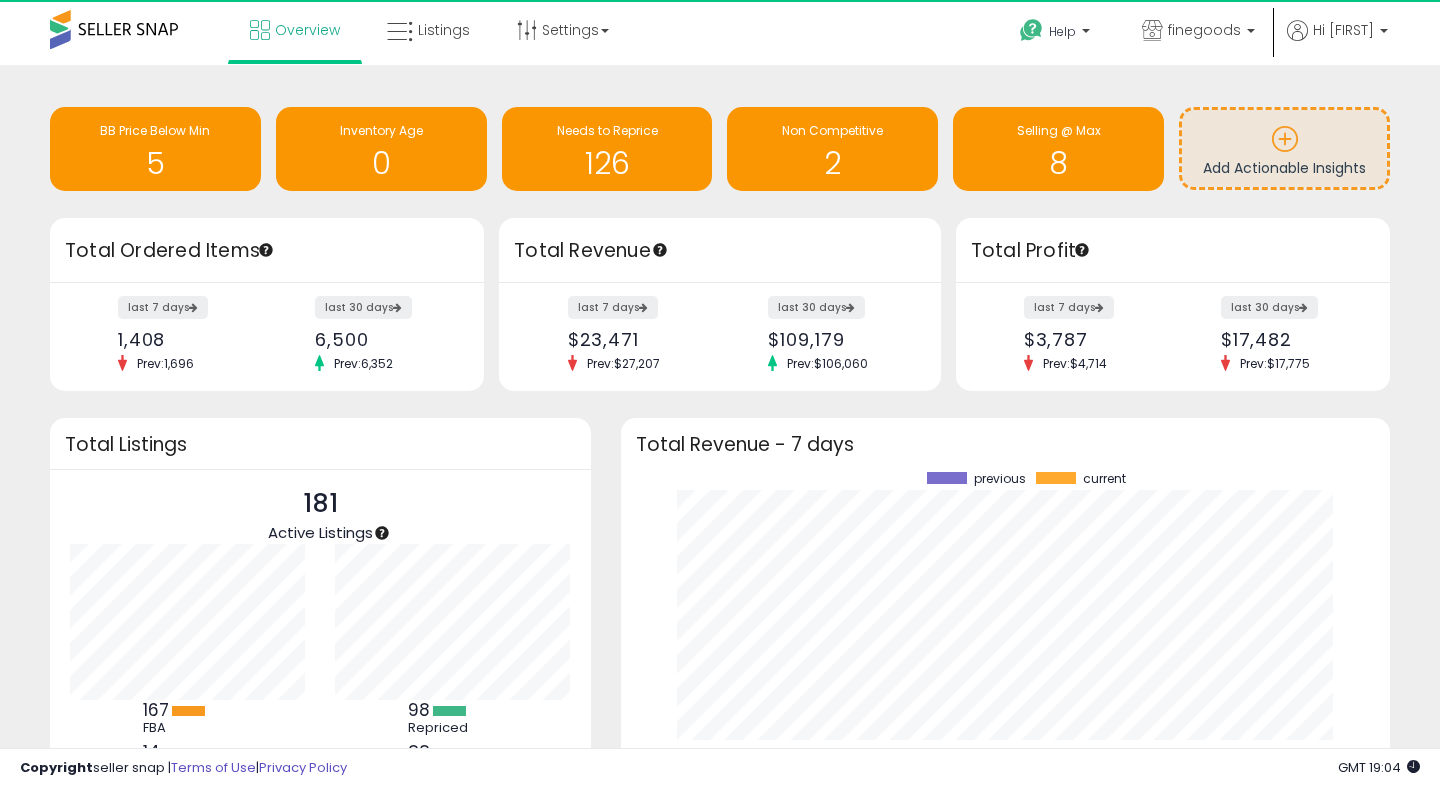 scroll, scrollTop: 0, scrollLeft: 0, axis: both 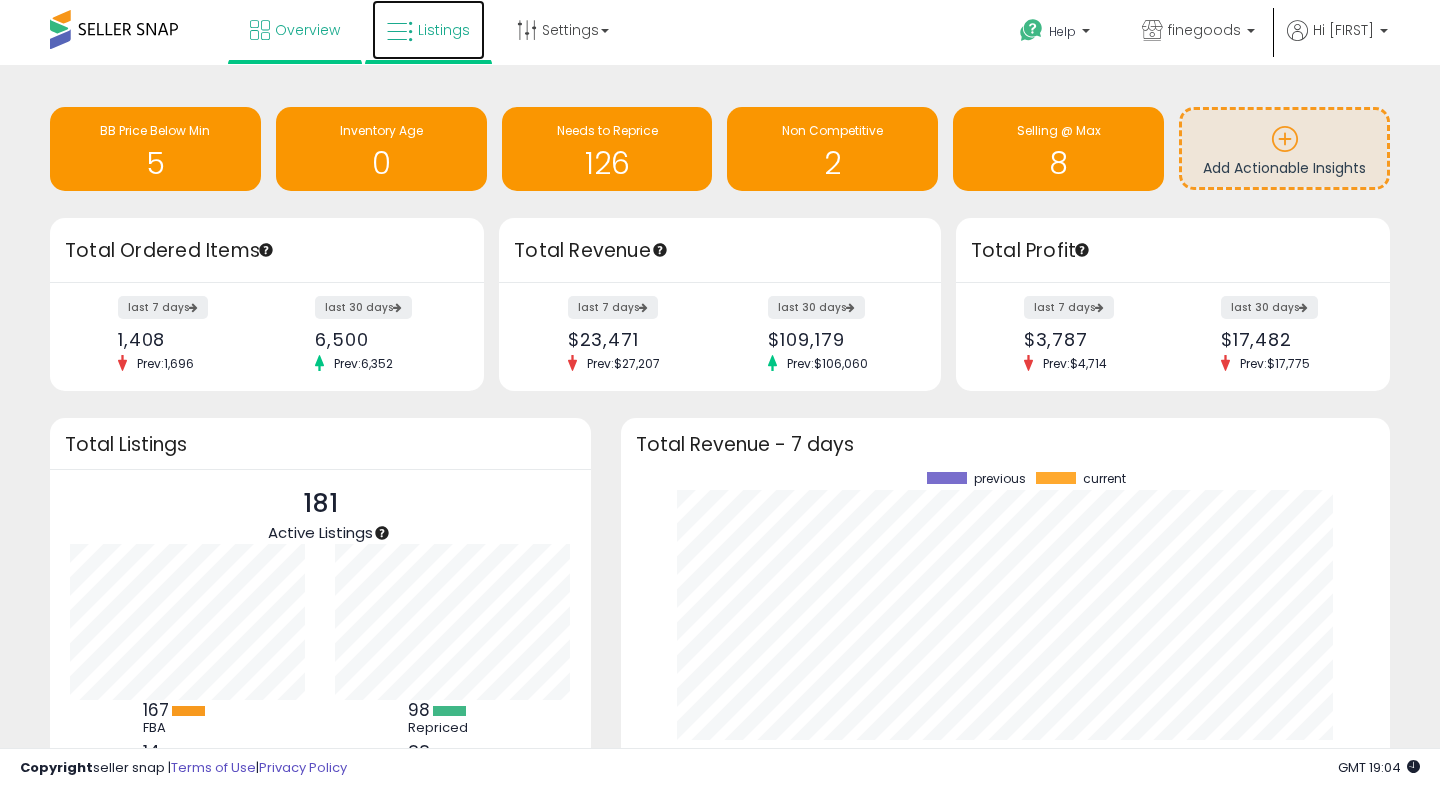 click on "Listings" at bounding box center [428, 30] 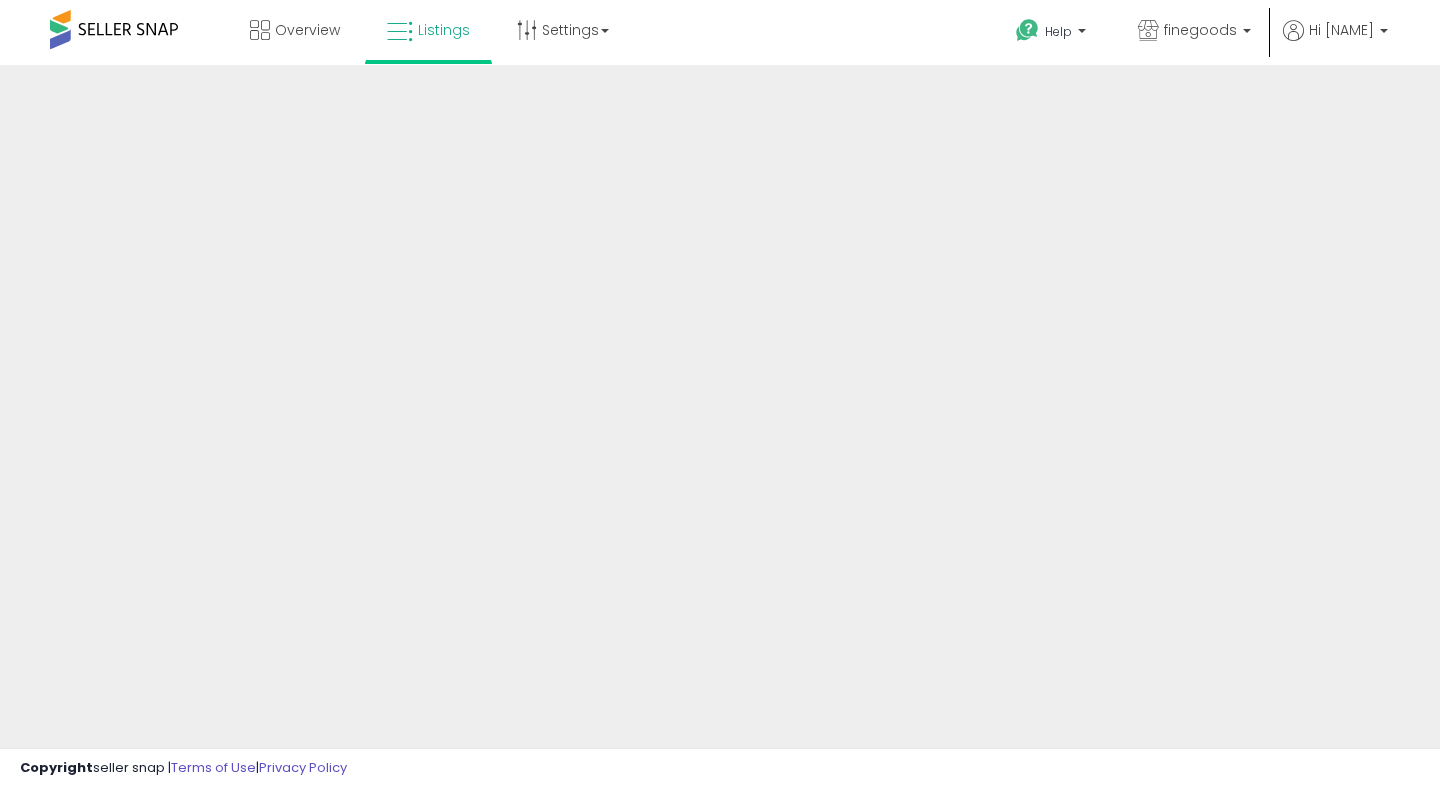 scroll, scrollTop: 0, scrollLeft: 0, axis: both 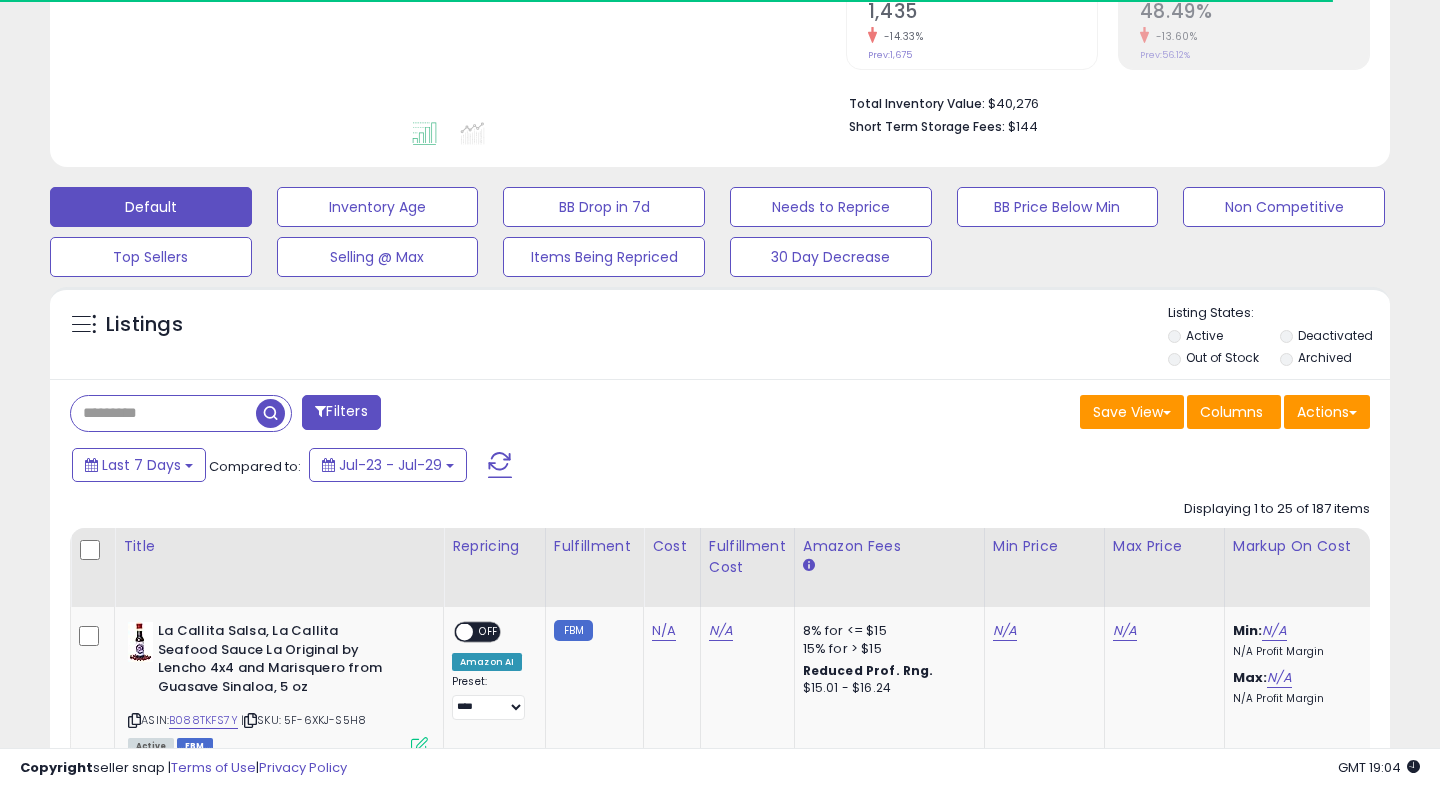 click on "Filters
Save View
Save As New View
Update Current View
Columns" at bounding box center [720, 2361] 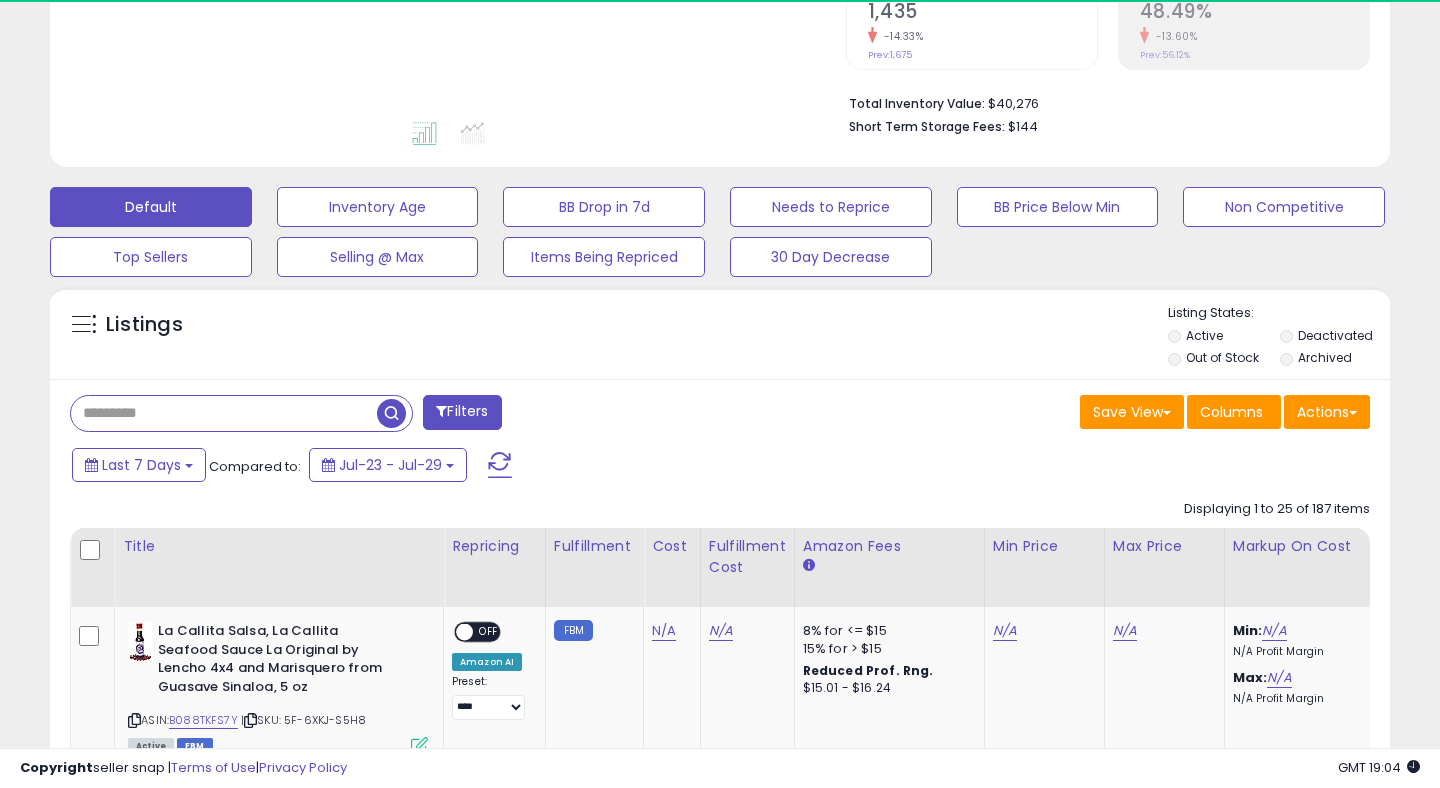 click at bounding box center [224, 413] 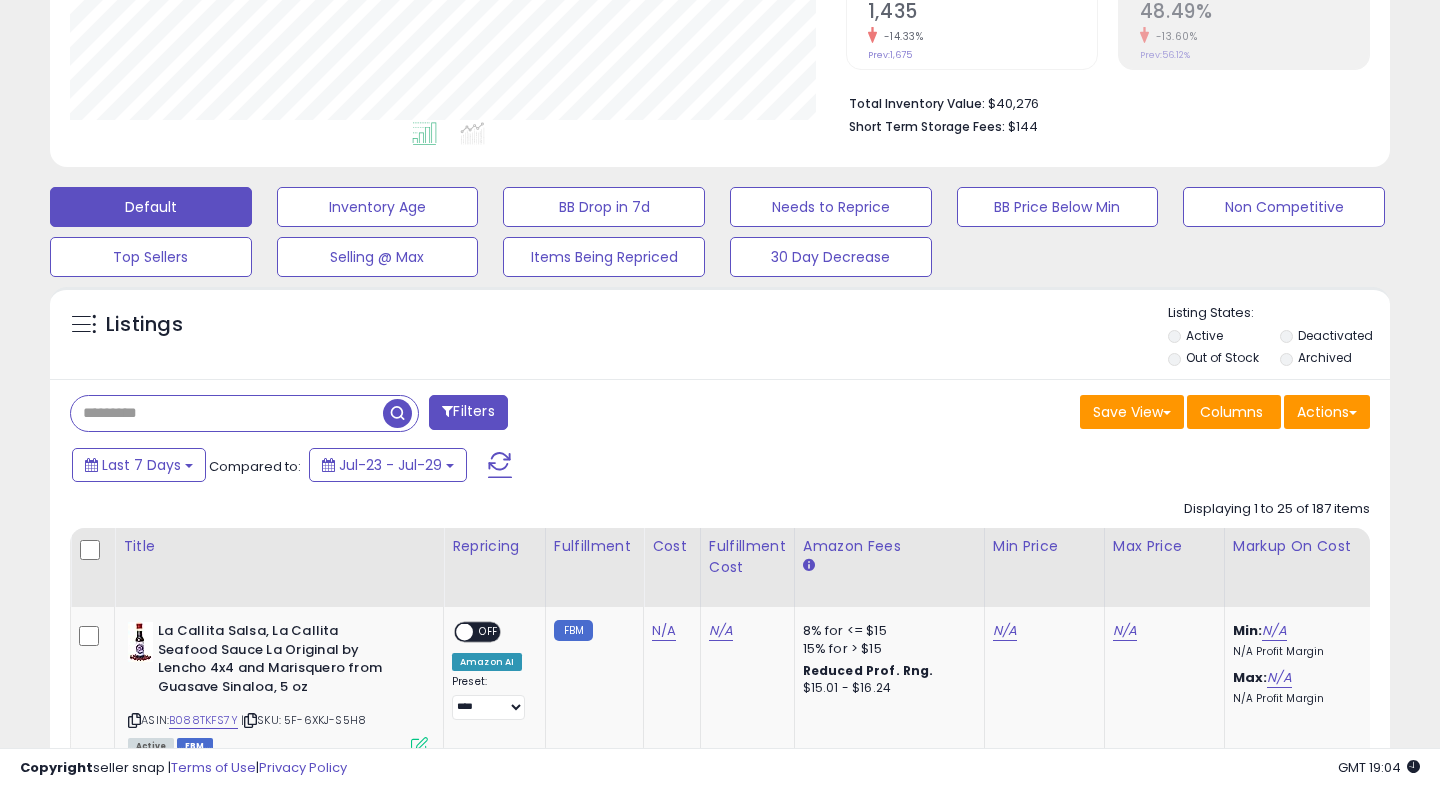 scroll, scrollTop: 999590, scrollLeft: 999224, axis: both 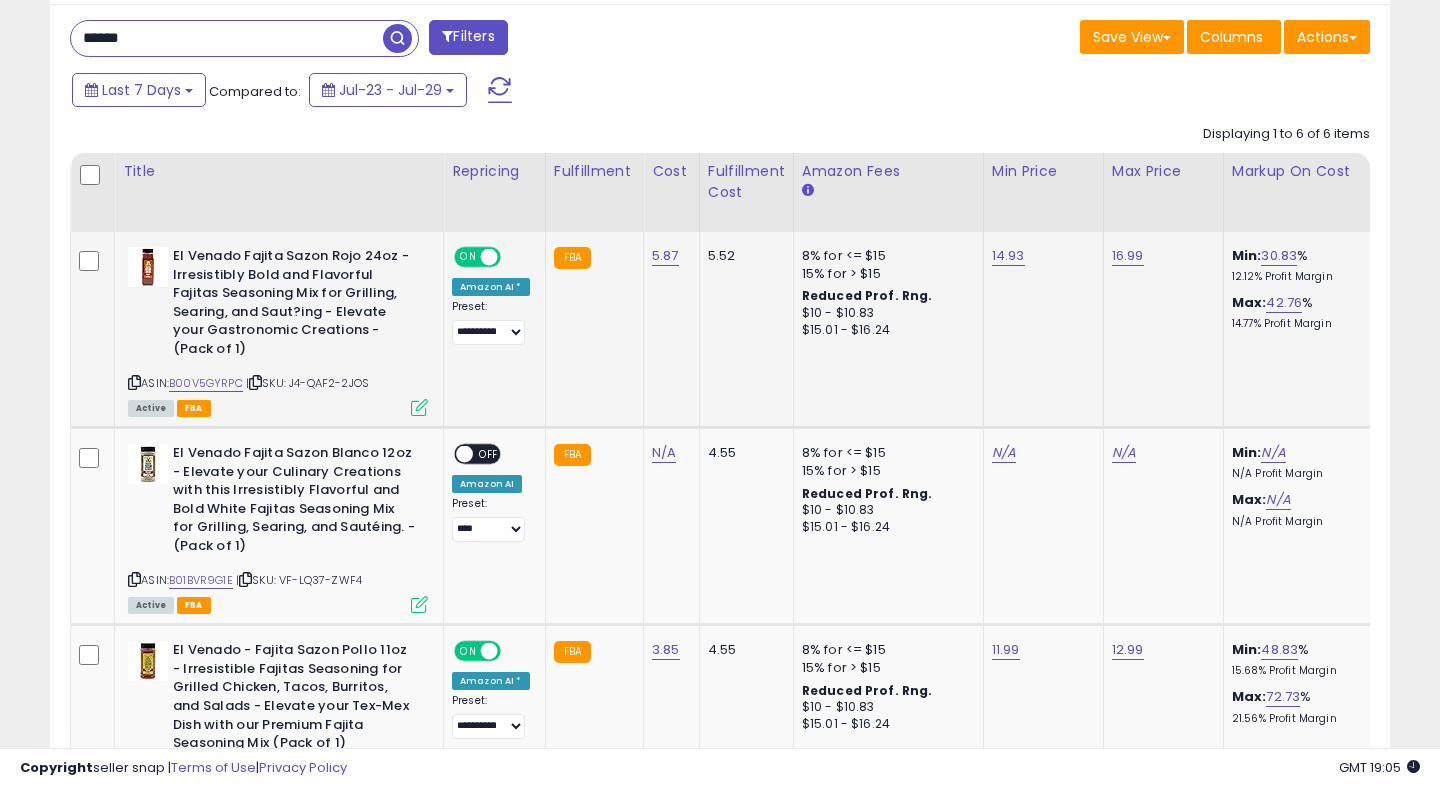 click at bounding box center [419, 407] 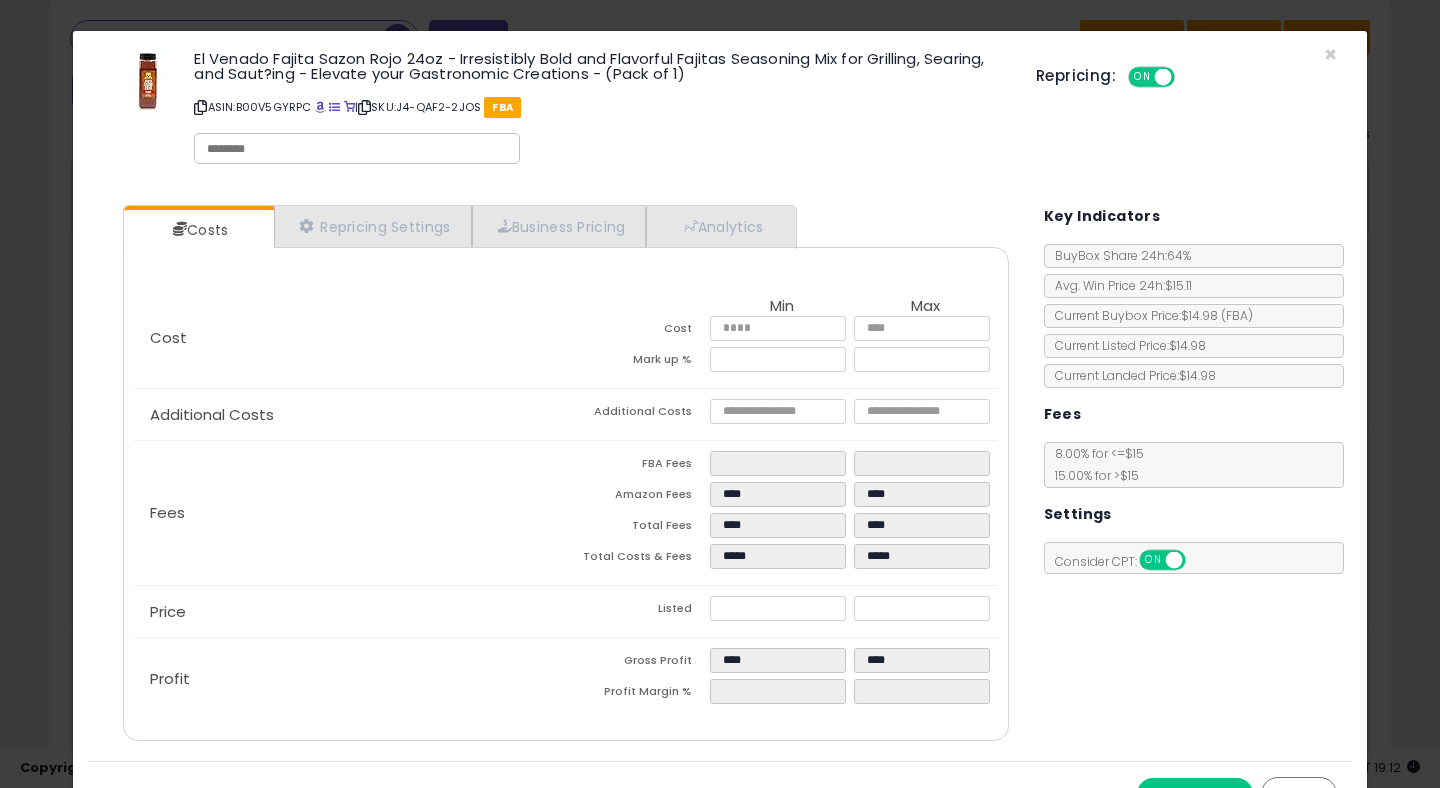 click on "El Venado Fajita Sazon Rojo 24oz - Irresistibly Bold and Flavorful Fajitas Seasoning Mix for Grilling, Searing, and Saut?ing - Elevate your Gastronomic Creations - (Pack of 1)
ASIN:  [ASIN]
|
SKU:  [SKU]
FBA
Repricing:
ON   OFF" at bounding box center (720, 110) 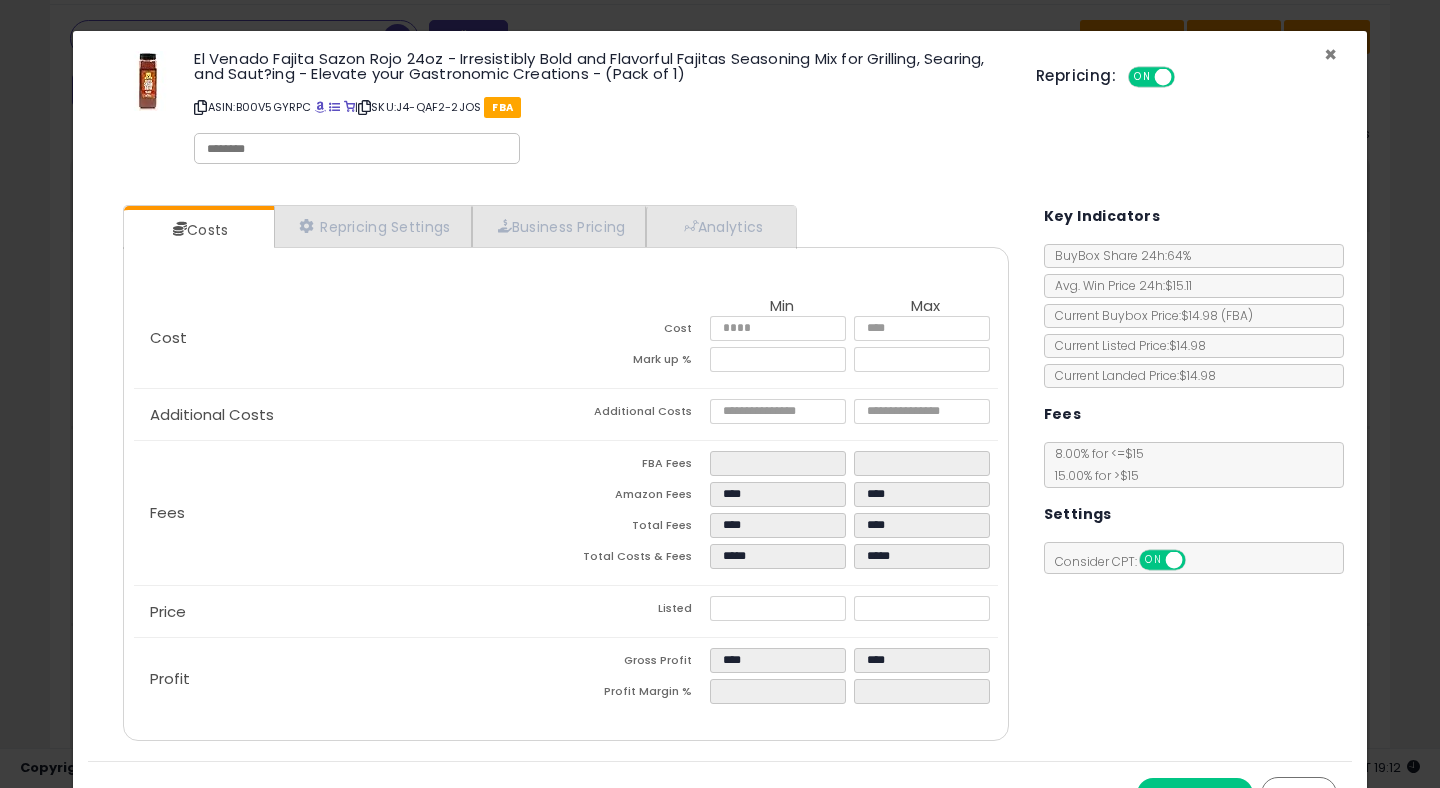 click on "×" at bounding box center [1330, 54] 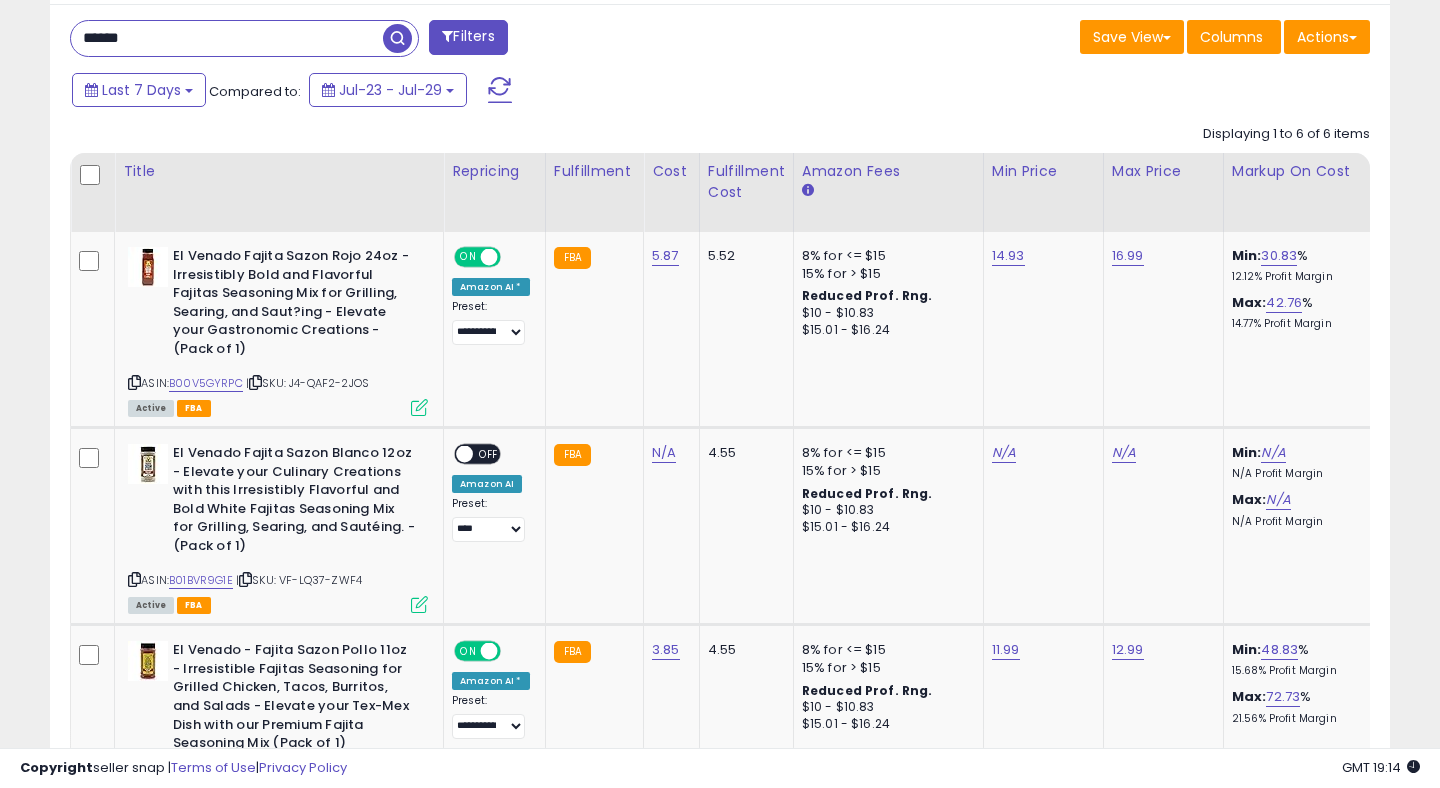 click on "******" at bounding box center (227, 38) 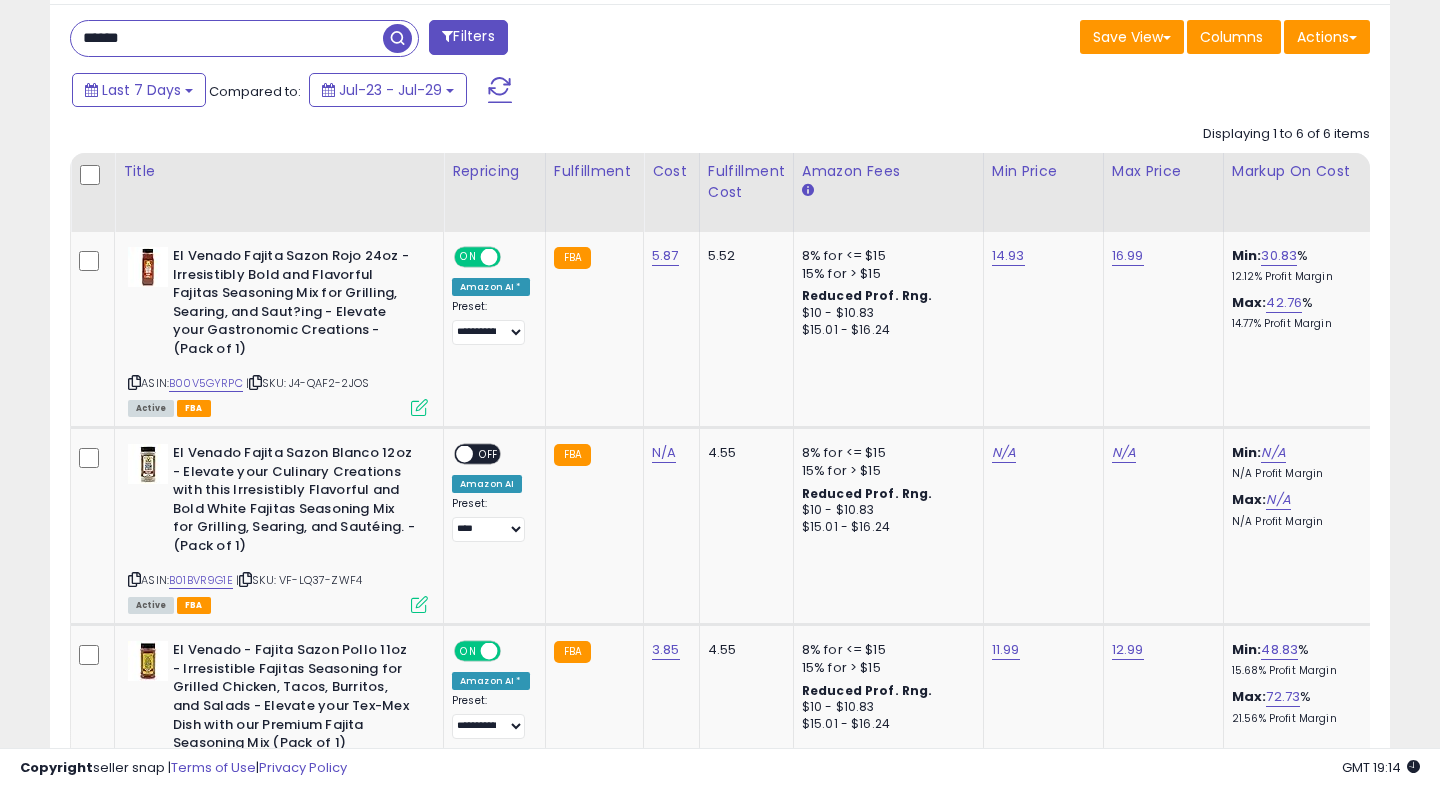 click on "******" at bounding box center [227, 38] 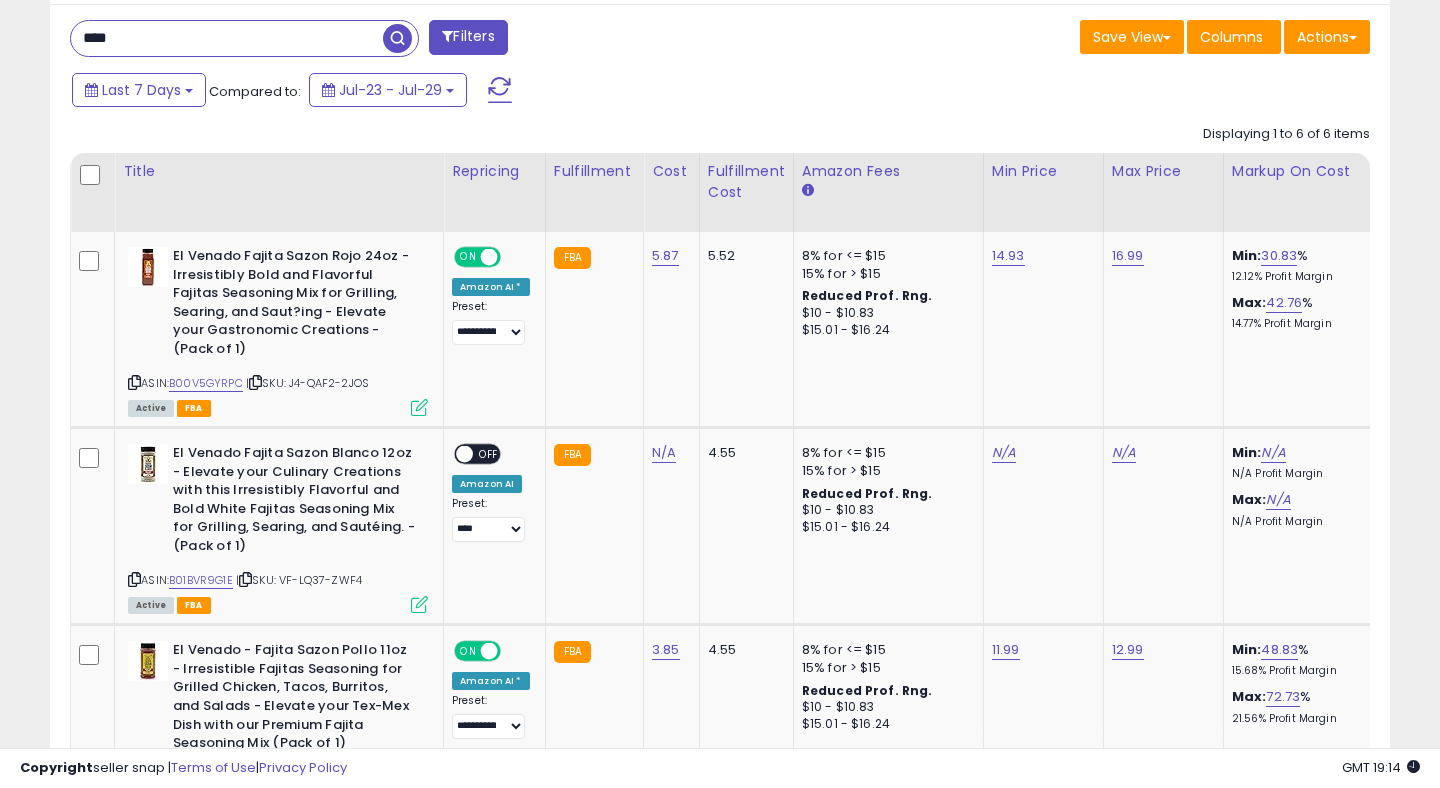 type on "****" 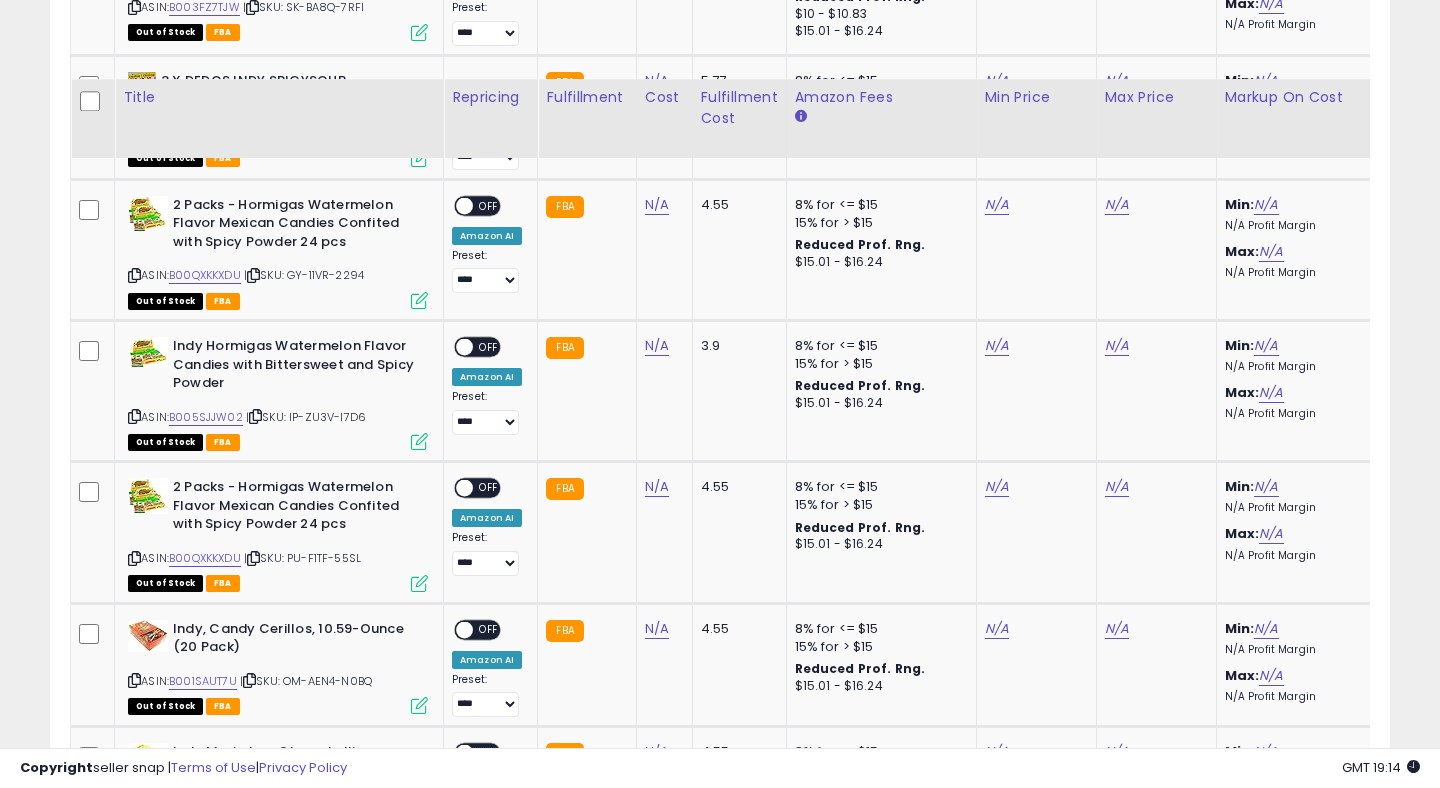 scroll, scrollTop: 1333, scrollLeft: 0, axis: vertical 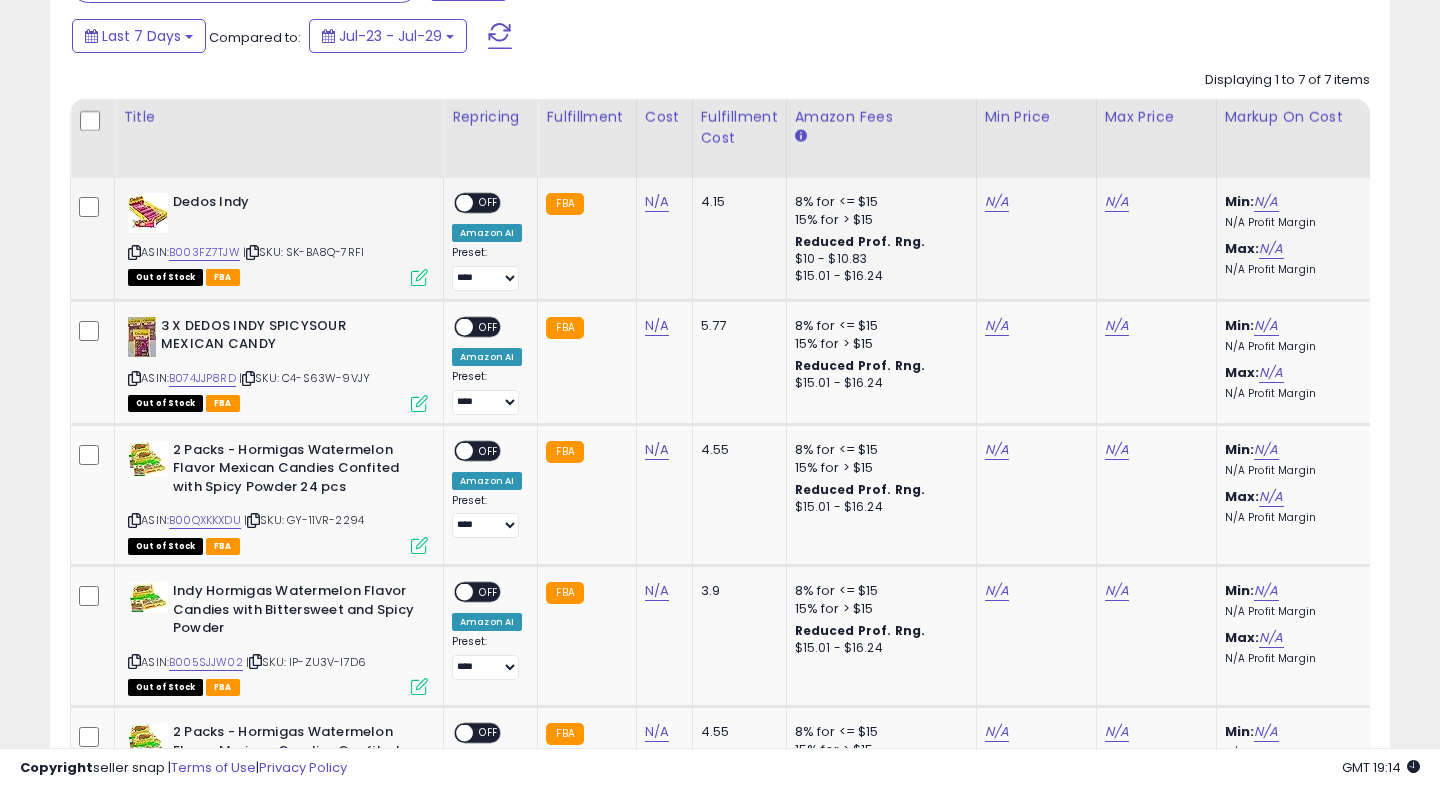 click on "Dedos Indy  ASIN:  [ASIN]    |   SKU: [SKU] Out of Stock FBA" 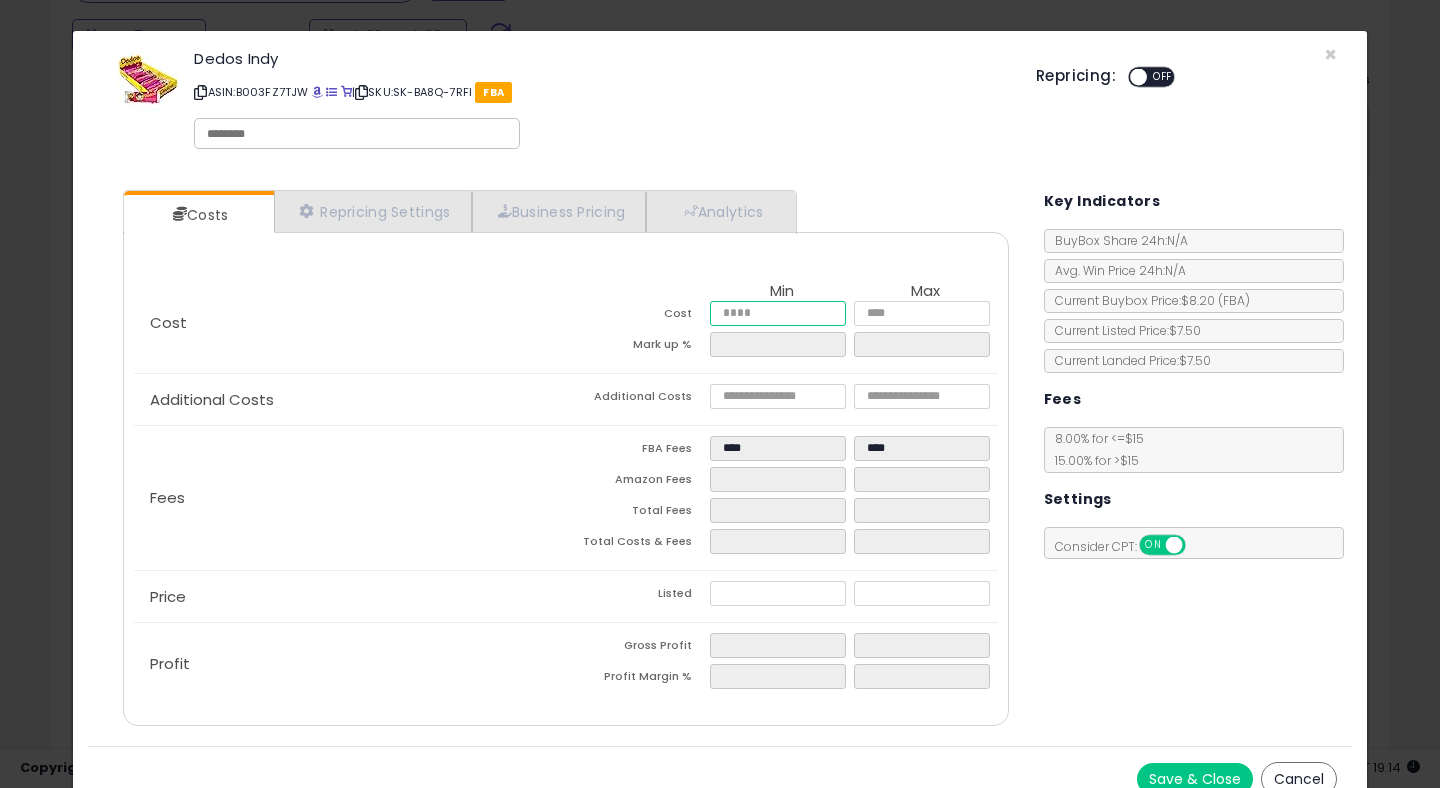 click at bounding box center (778, 313) 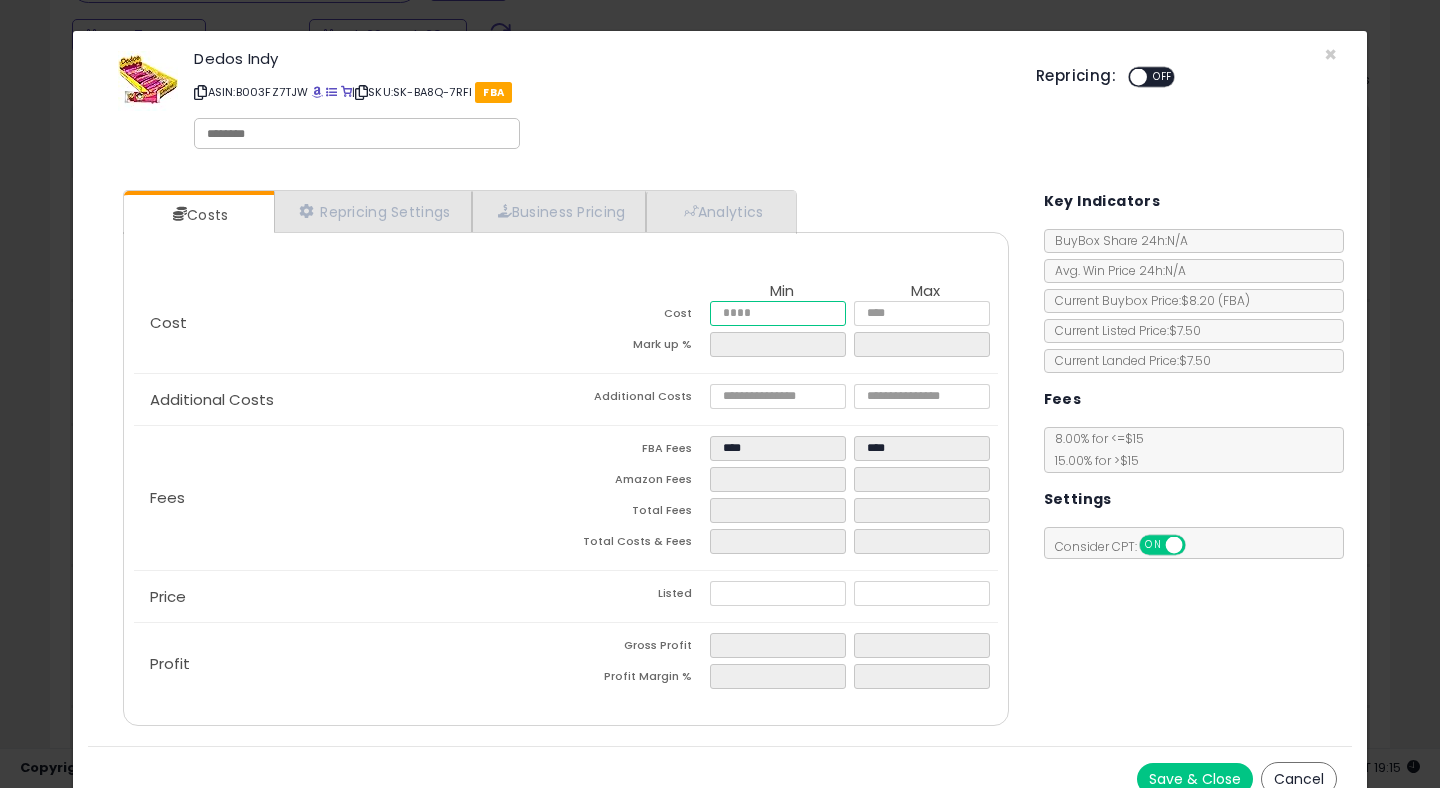 type on "*" 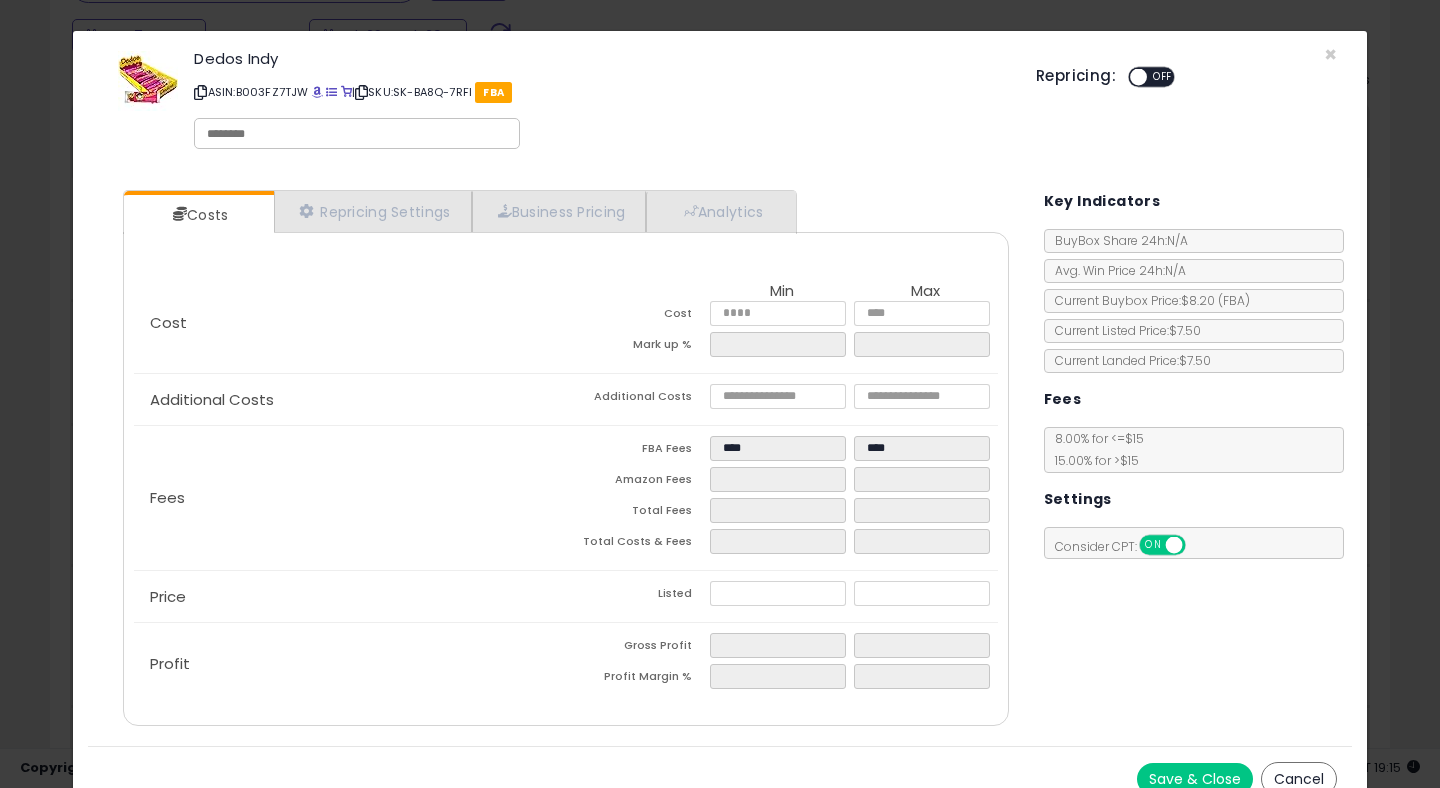 click on "Cost
Min
Max
Cost
****
****
Mark up %
Additional Costs
Additional Costs" at bounding box center (566, 474) 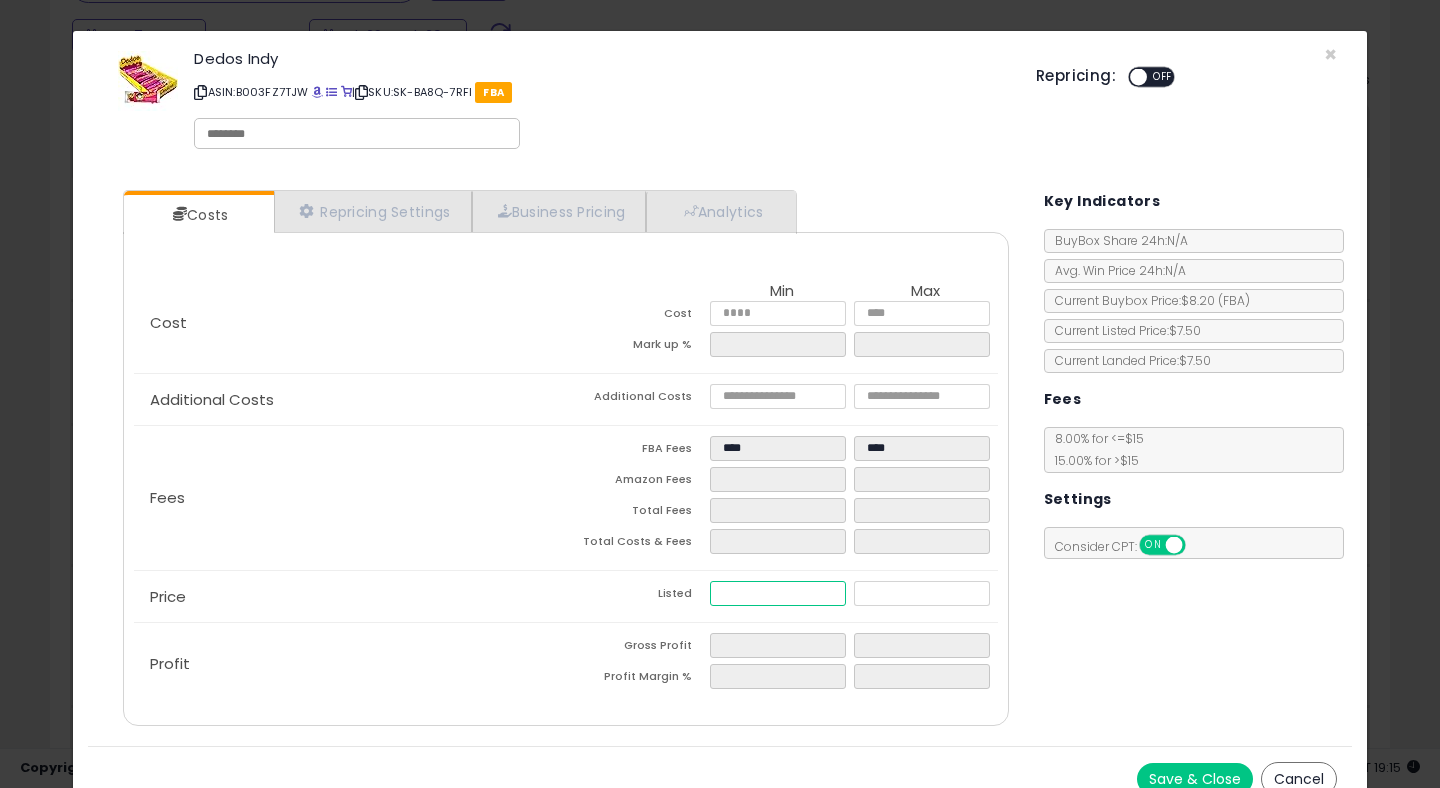 click at bounding box center (778, 593) 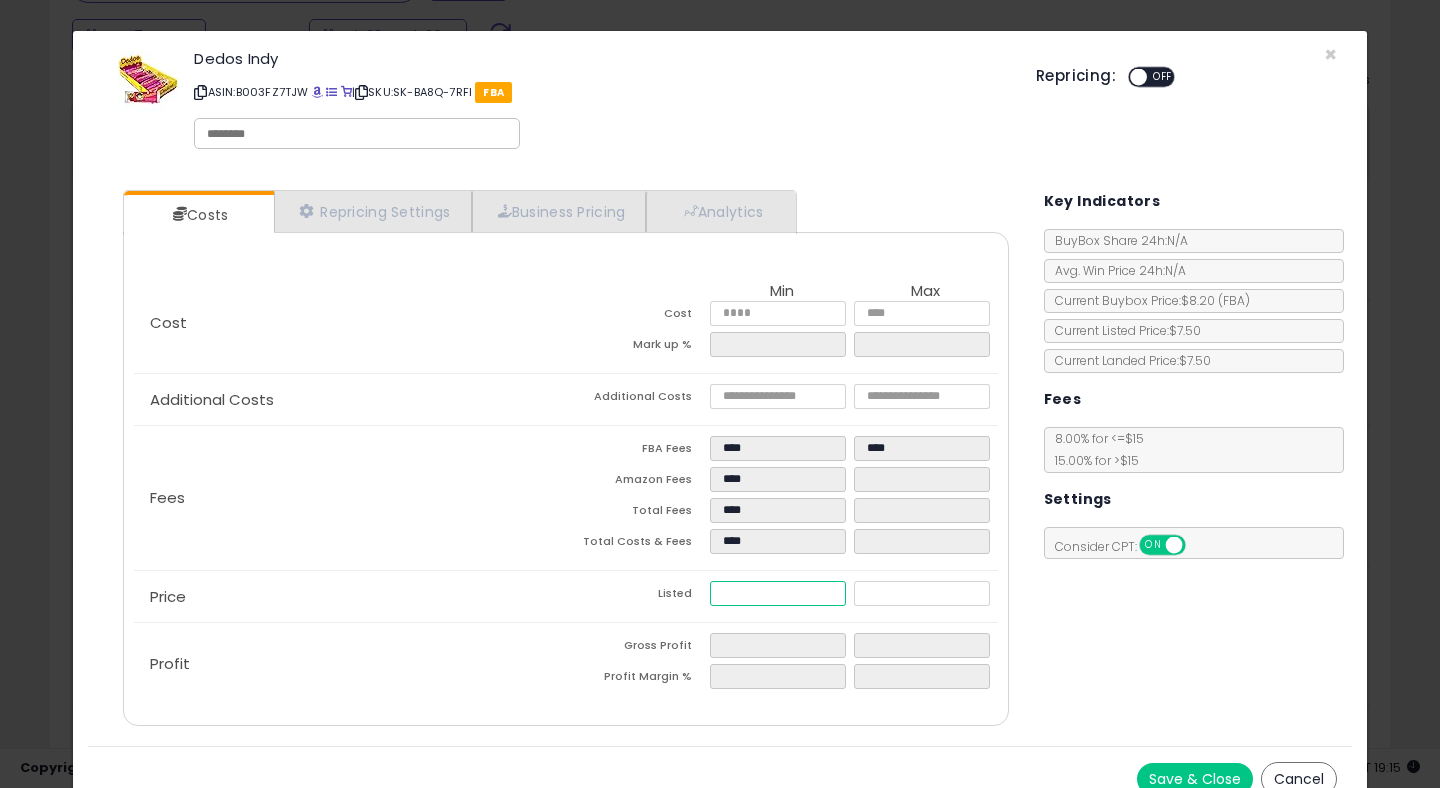 type on "****" 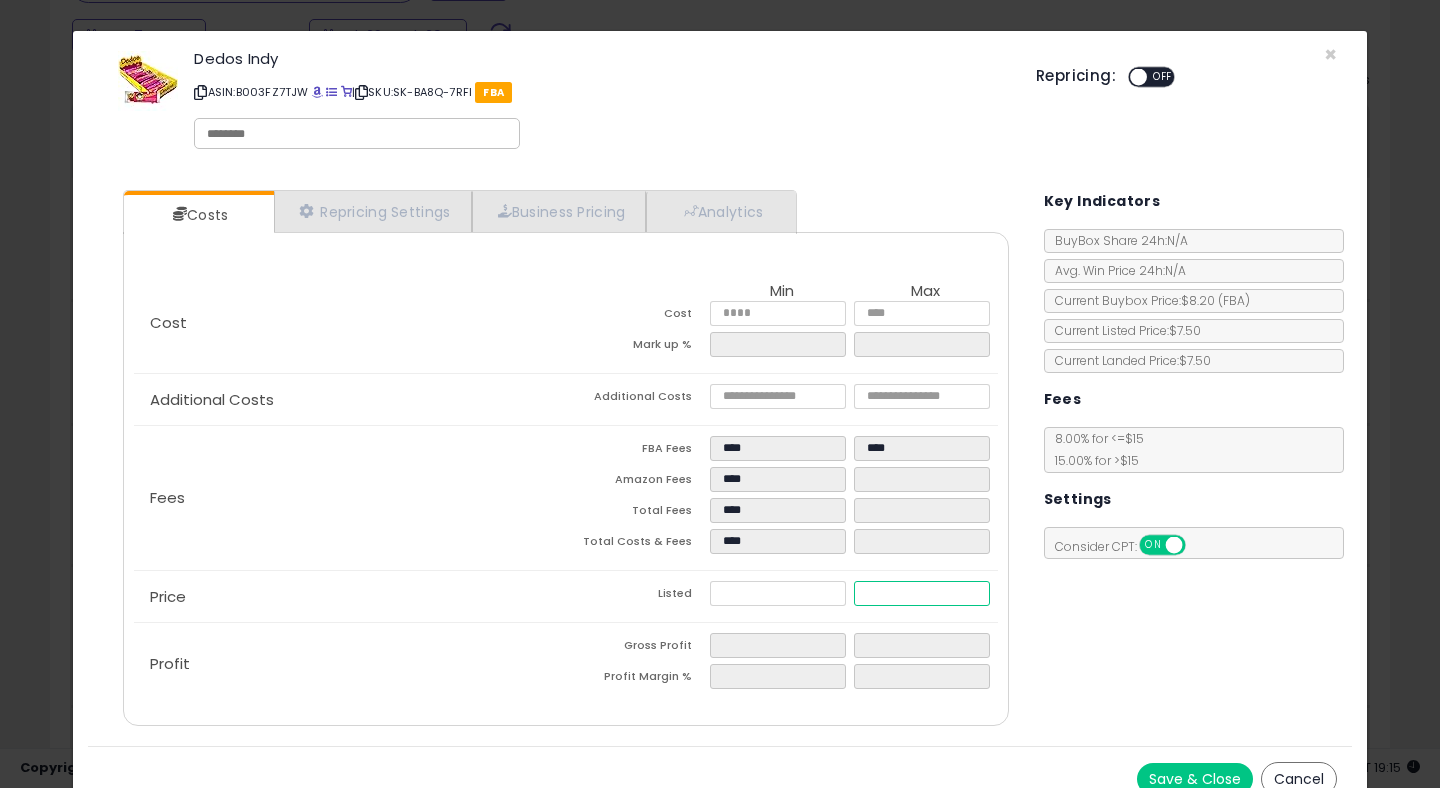 type on "******" 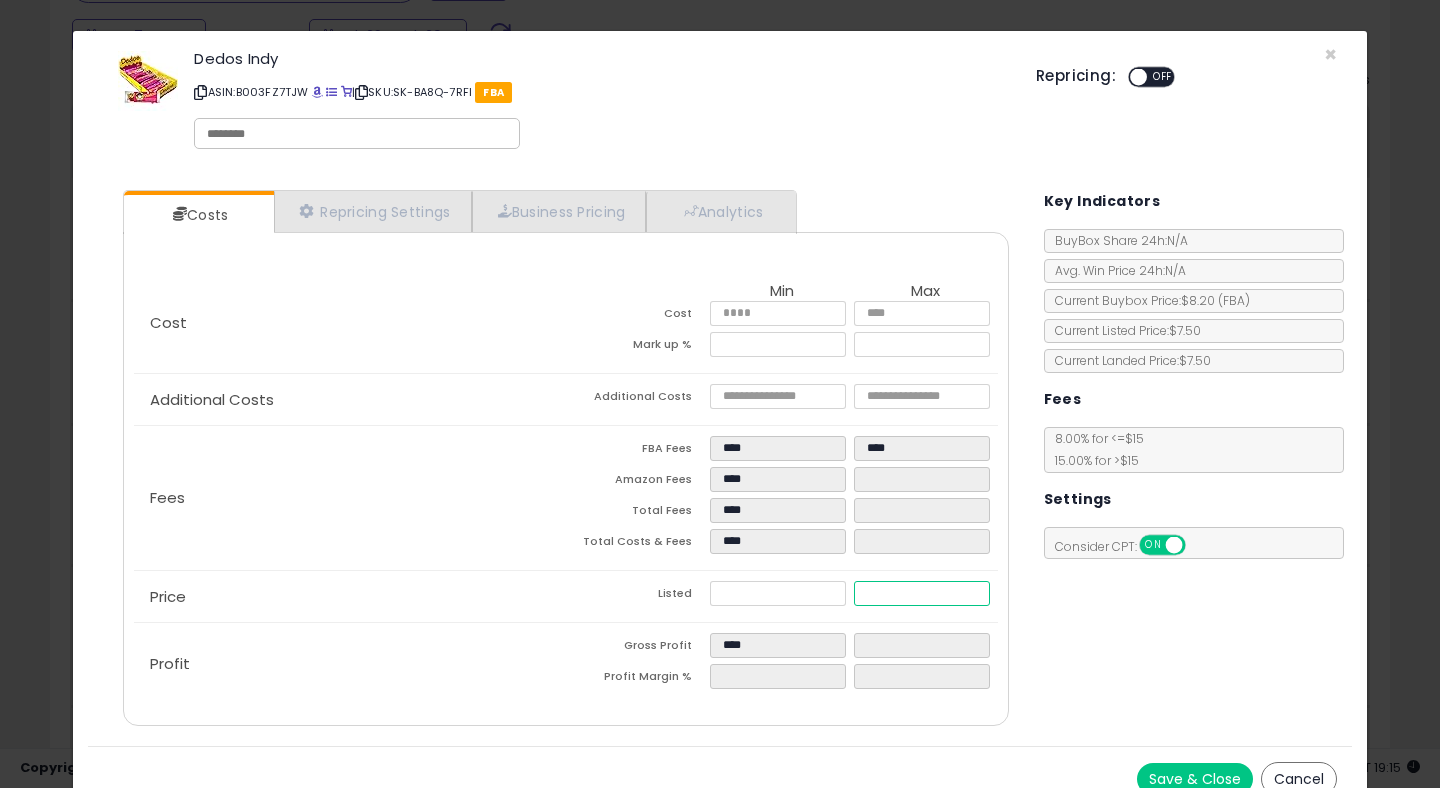 type on "****" 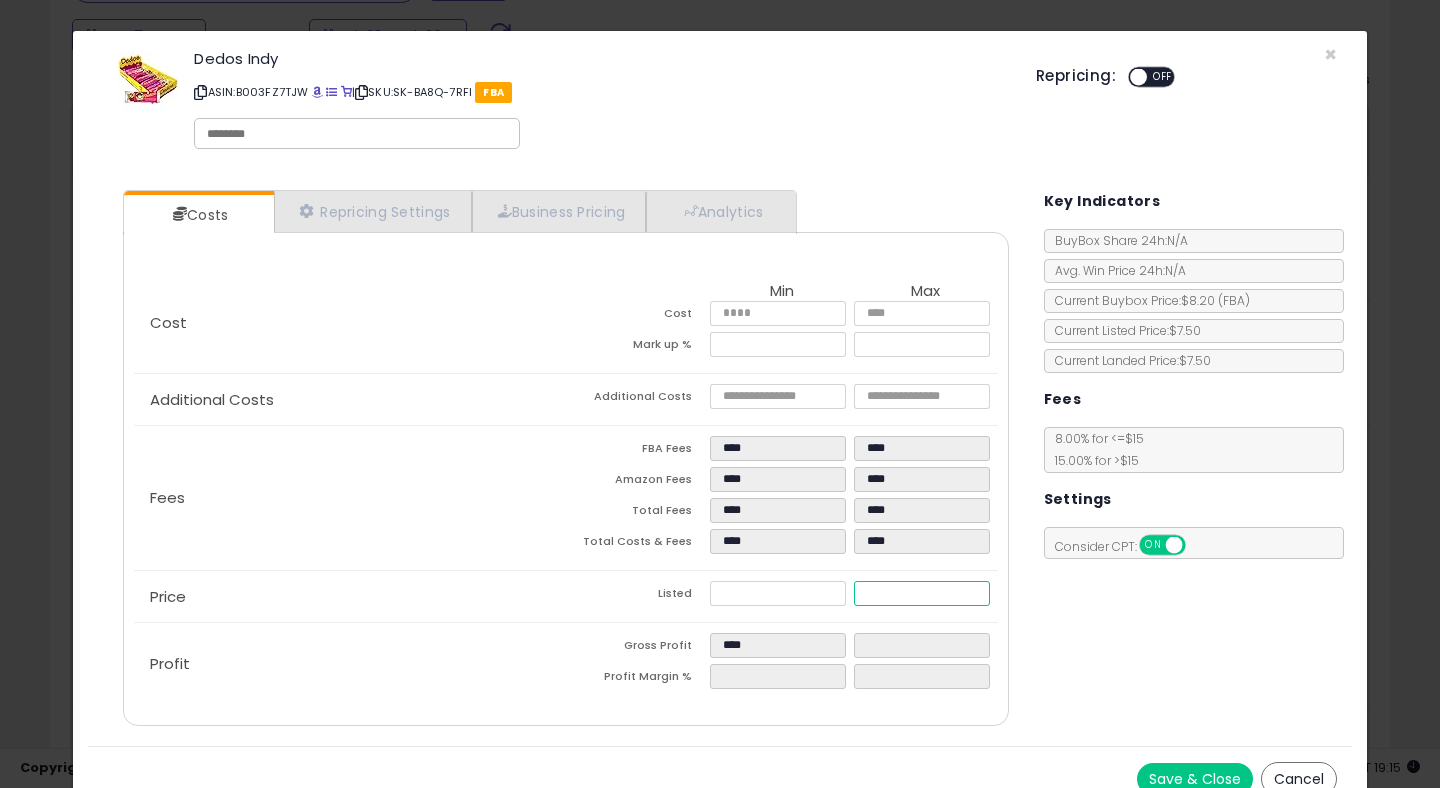type on "****" 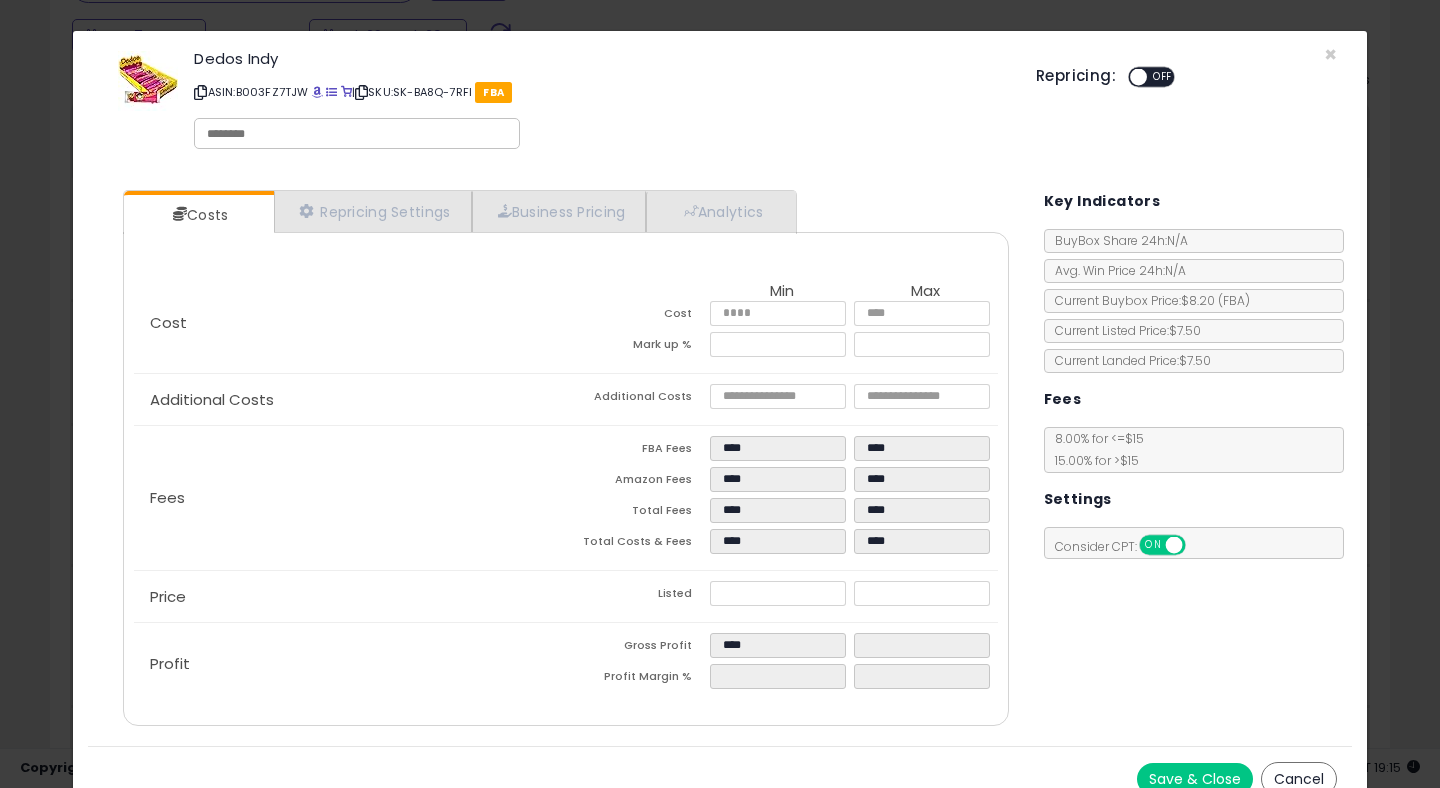 type on "******" 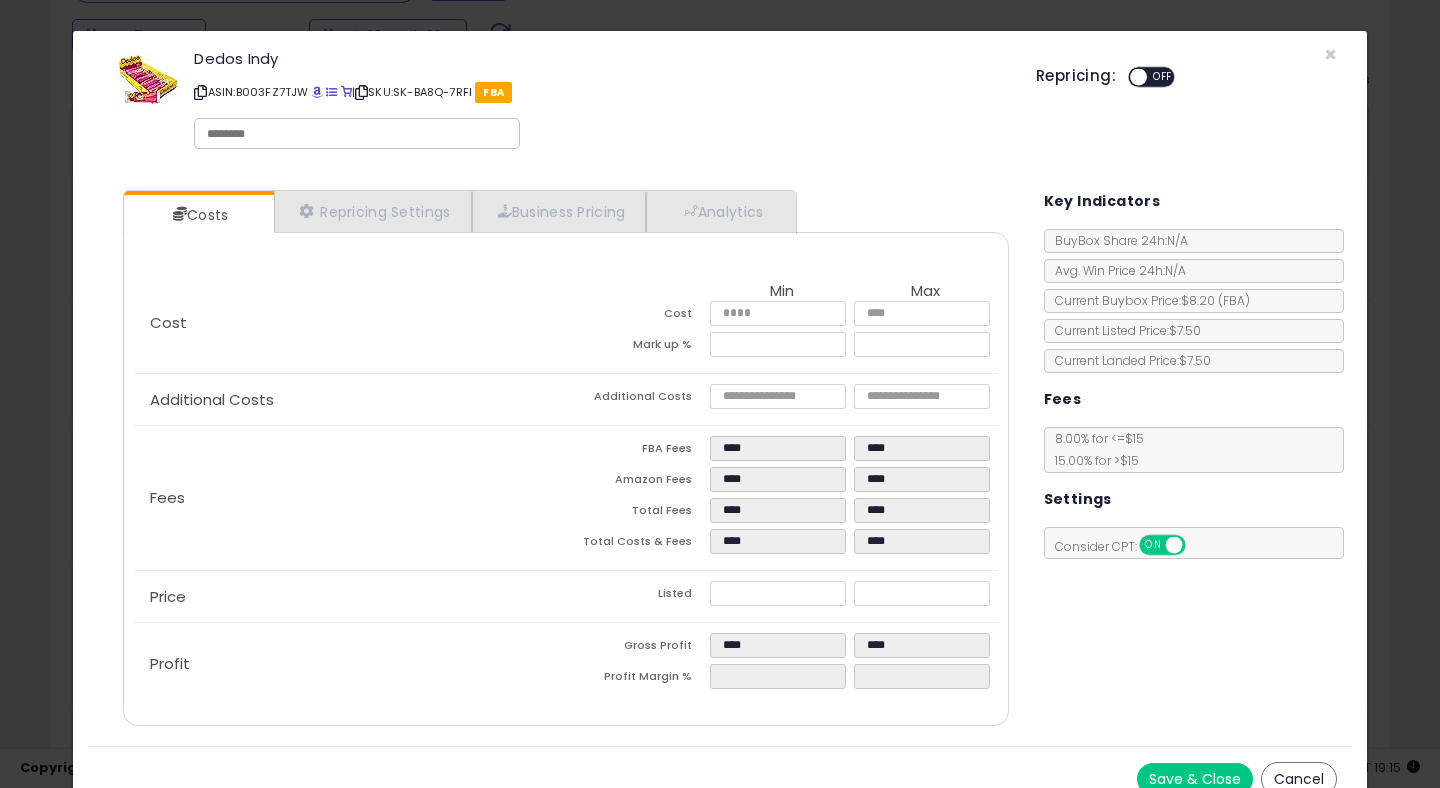 click on "Costs
Repricing Settings
Business Pricing
Analytics
Cost" at bounding box center [720, 460] 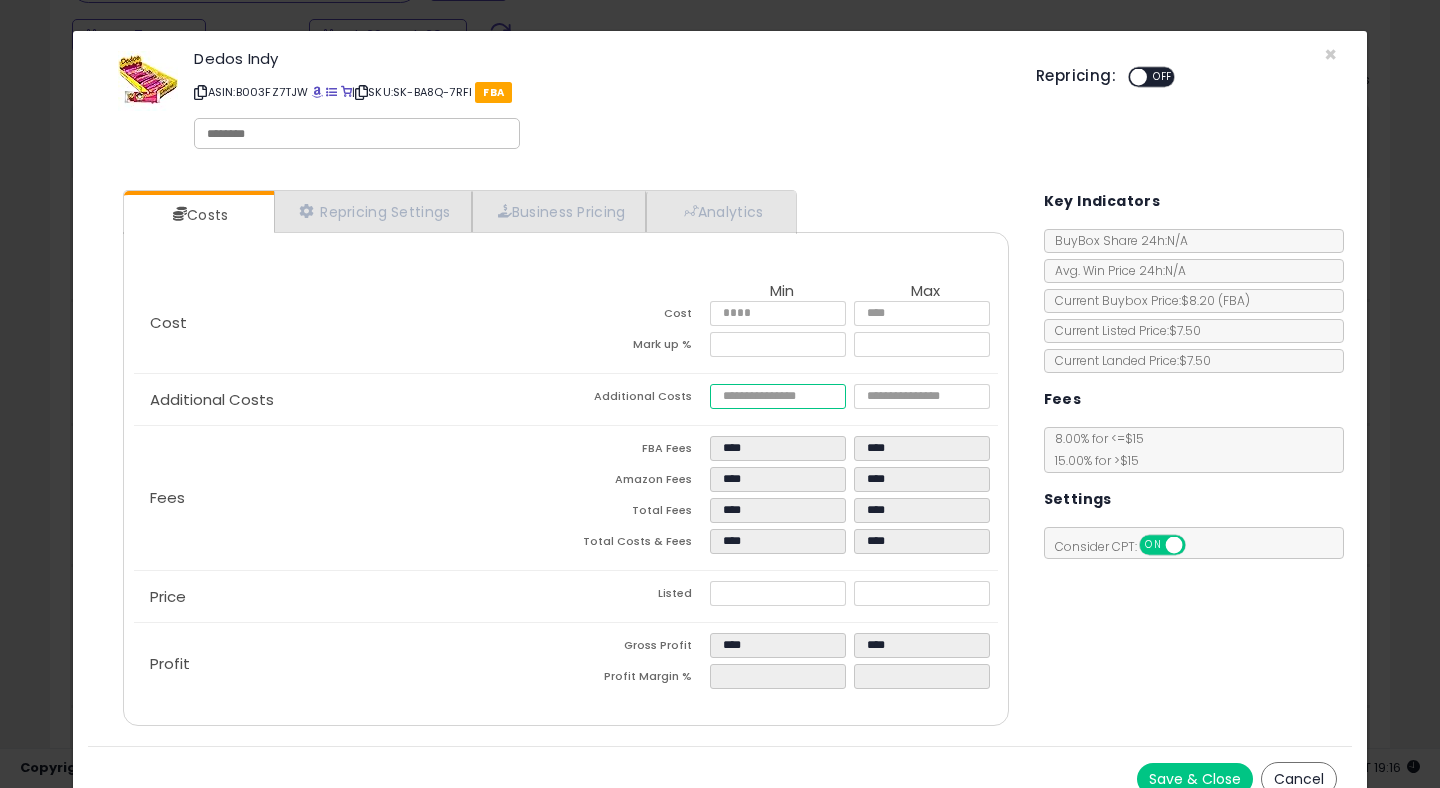click at bounding box center (778, 396) 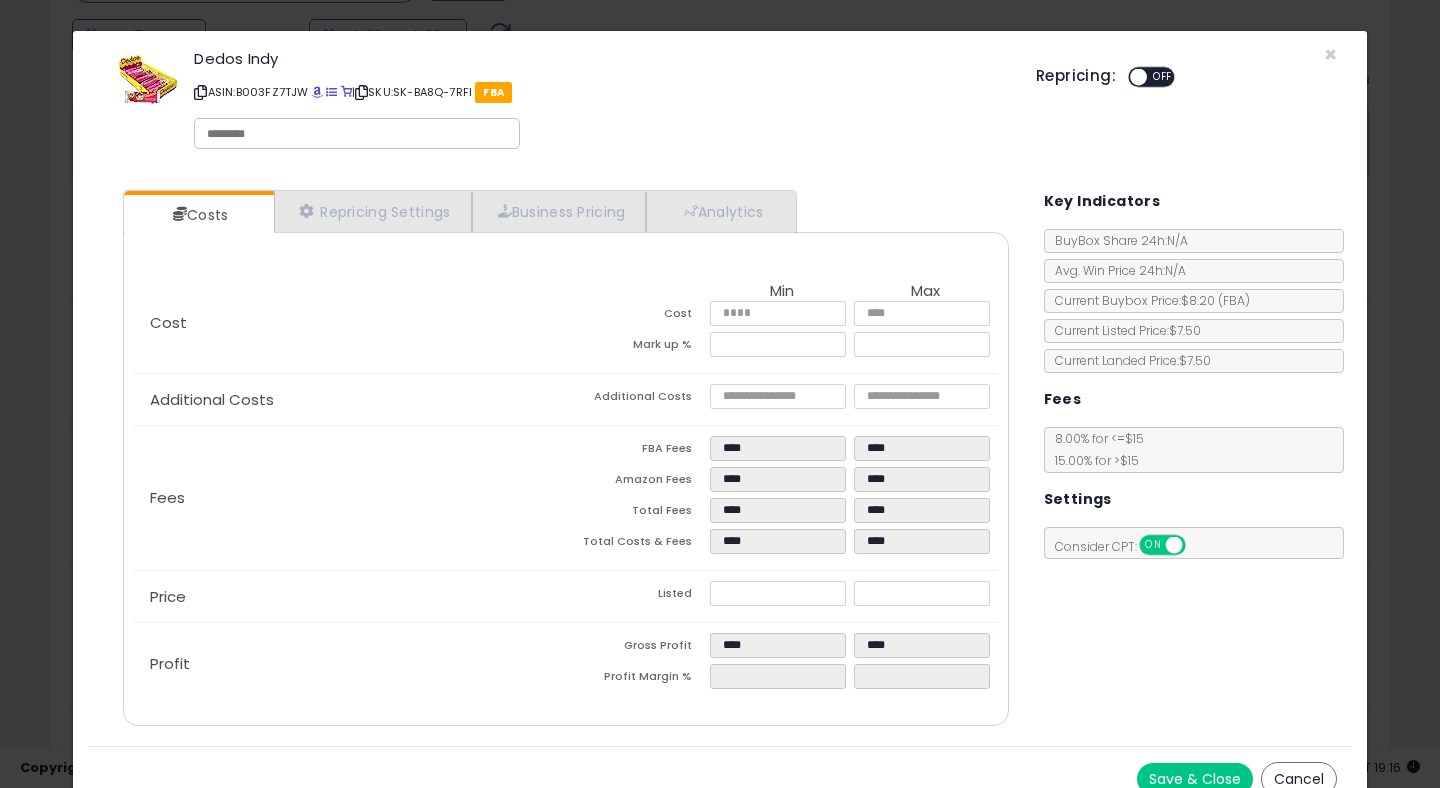 type on "*****" 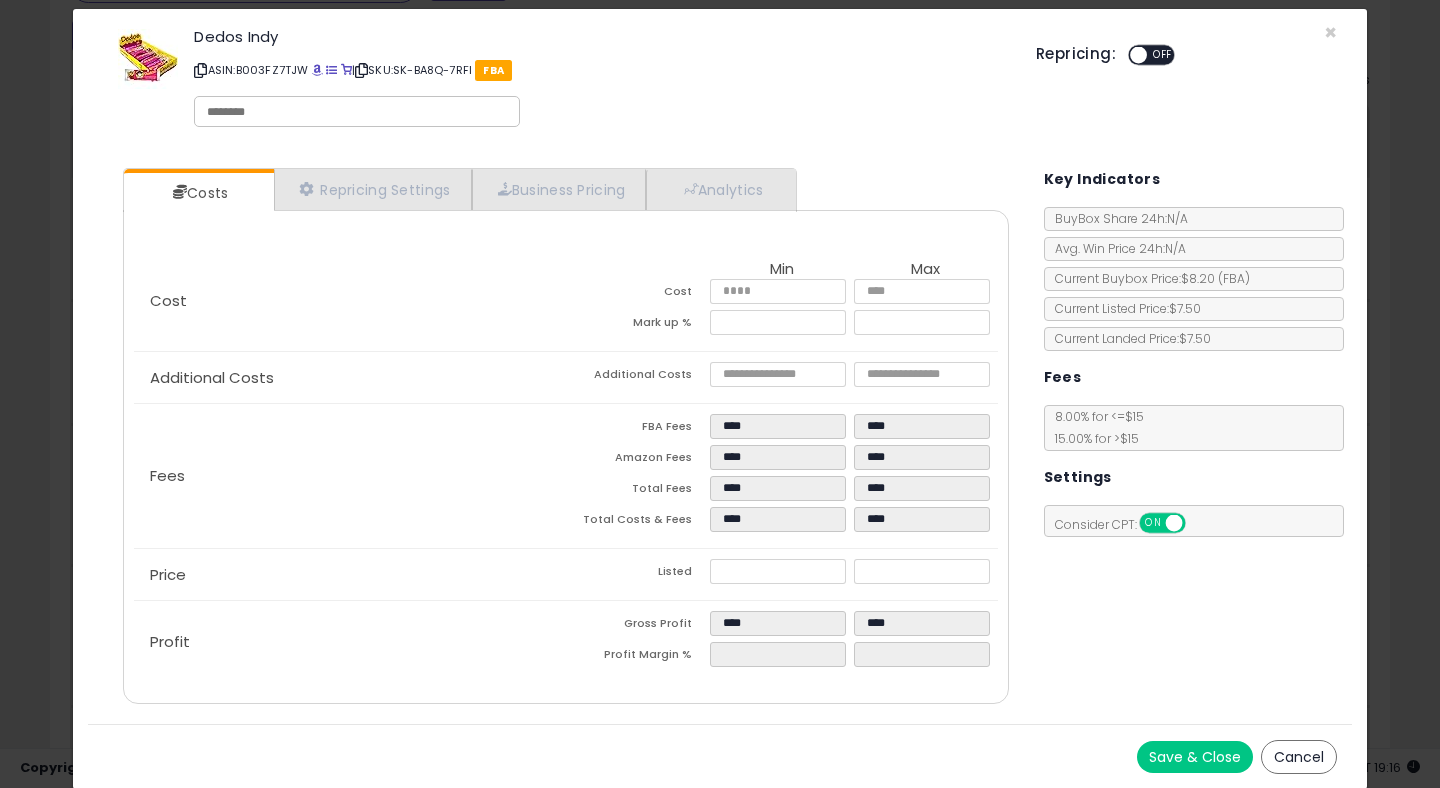 click on "Save & Close" at bounding box center (1195, 757) 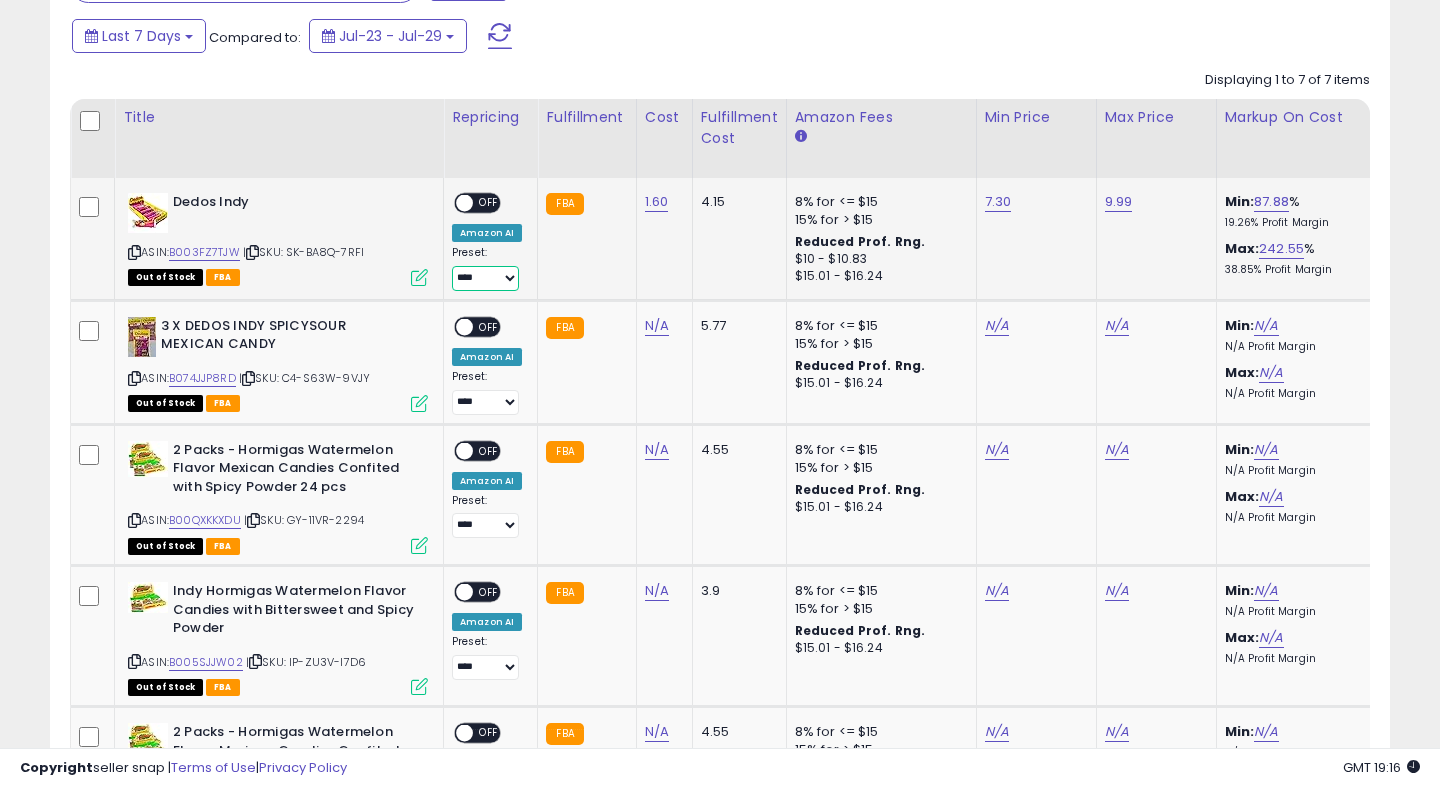 click on "**********" at bounding box center (485, 278) 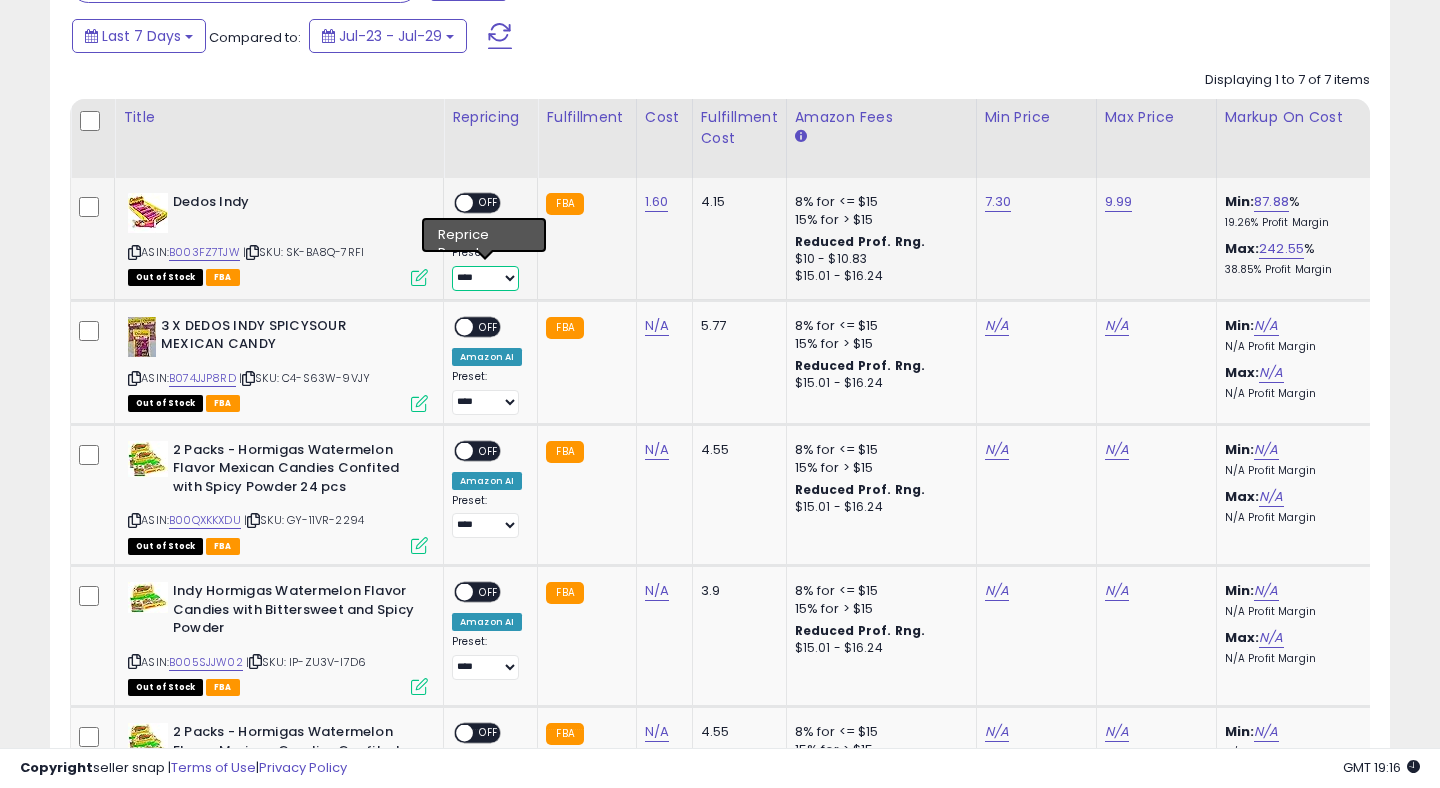 select on "**********" 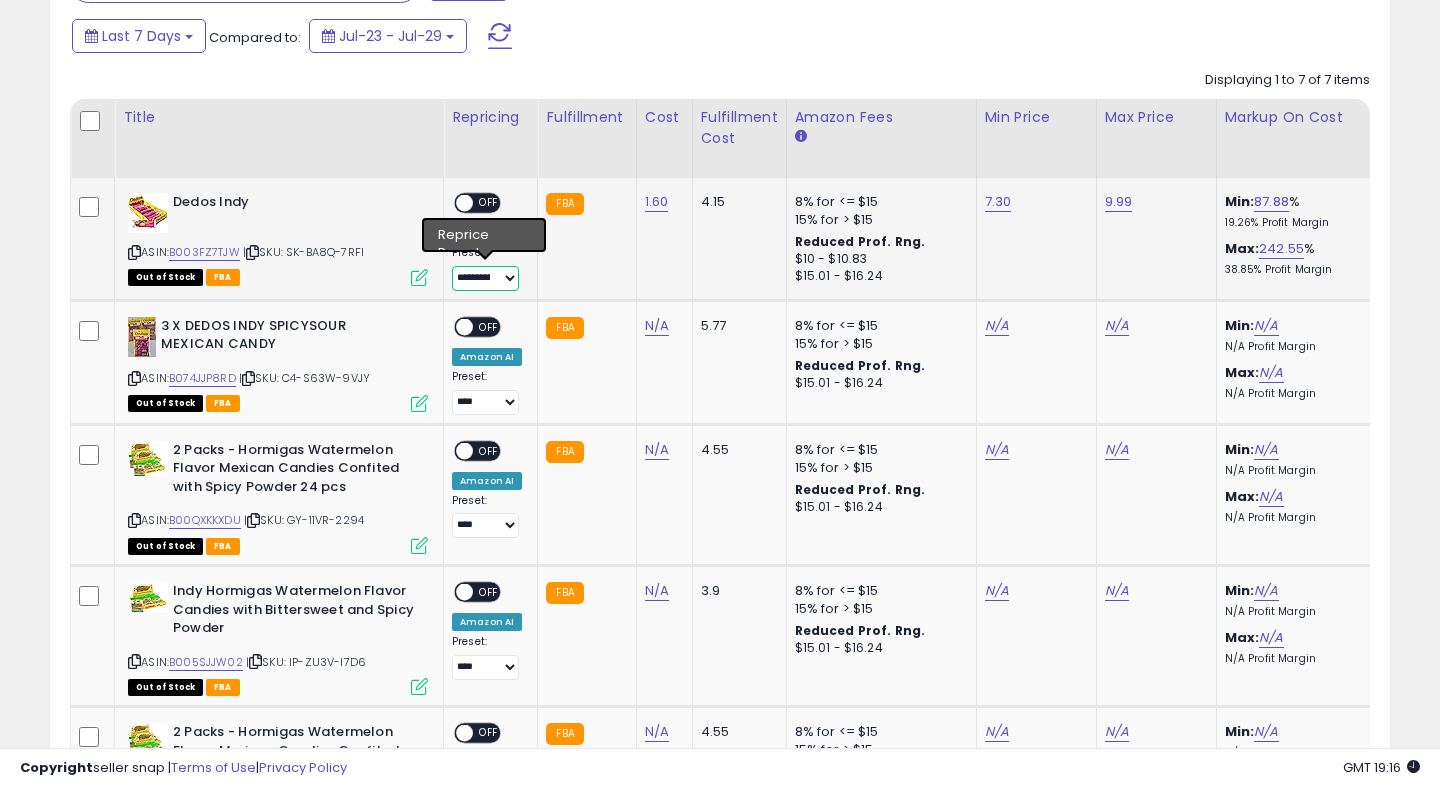 click at bounding box center [464, 203] 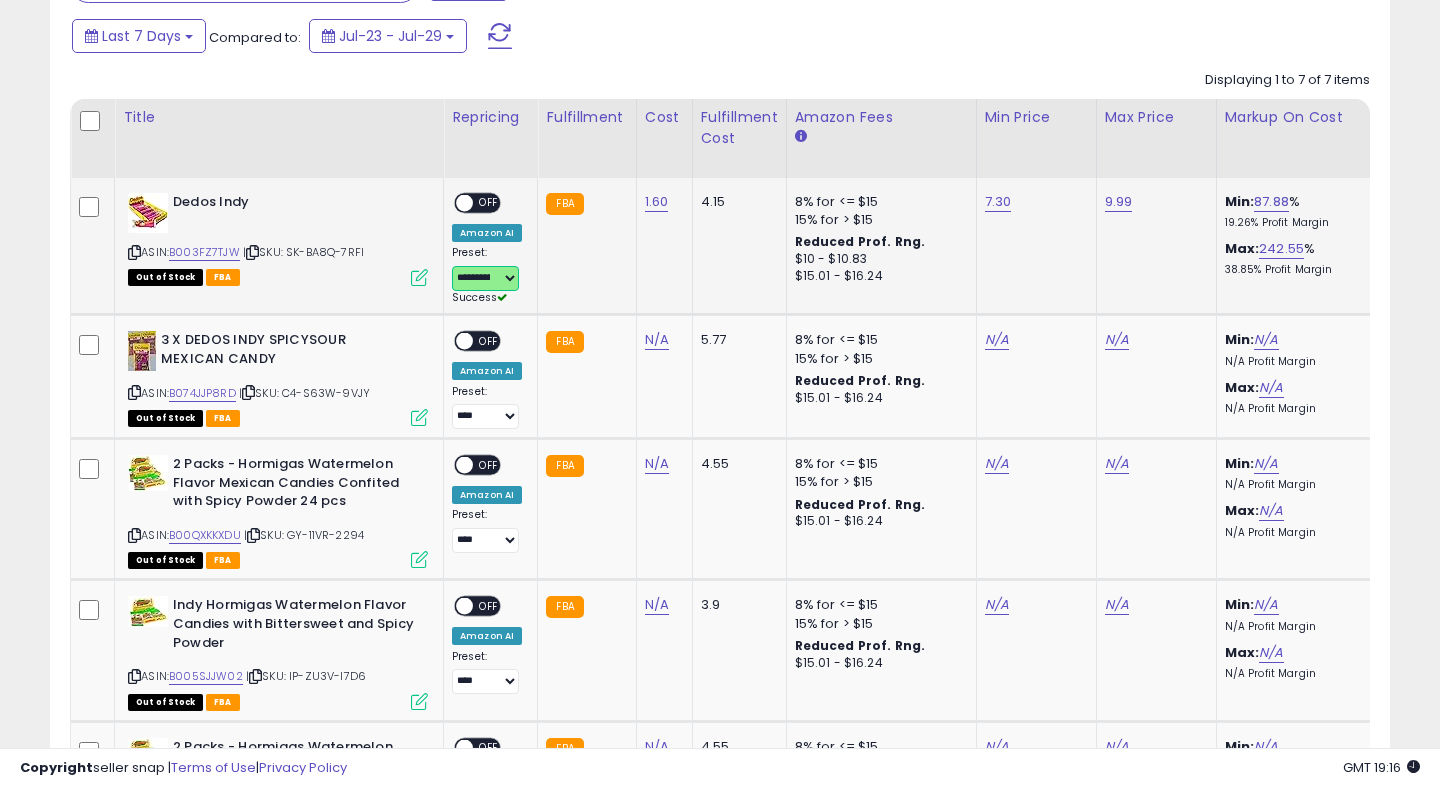 click at bounding box center (464, 203) 